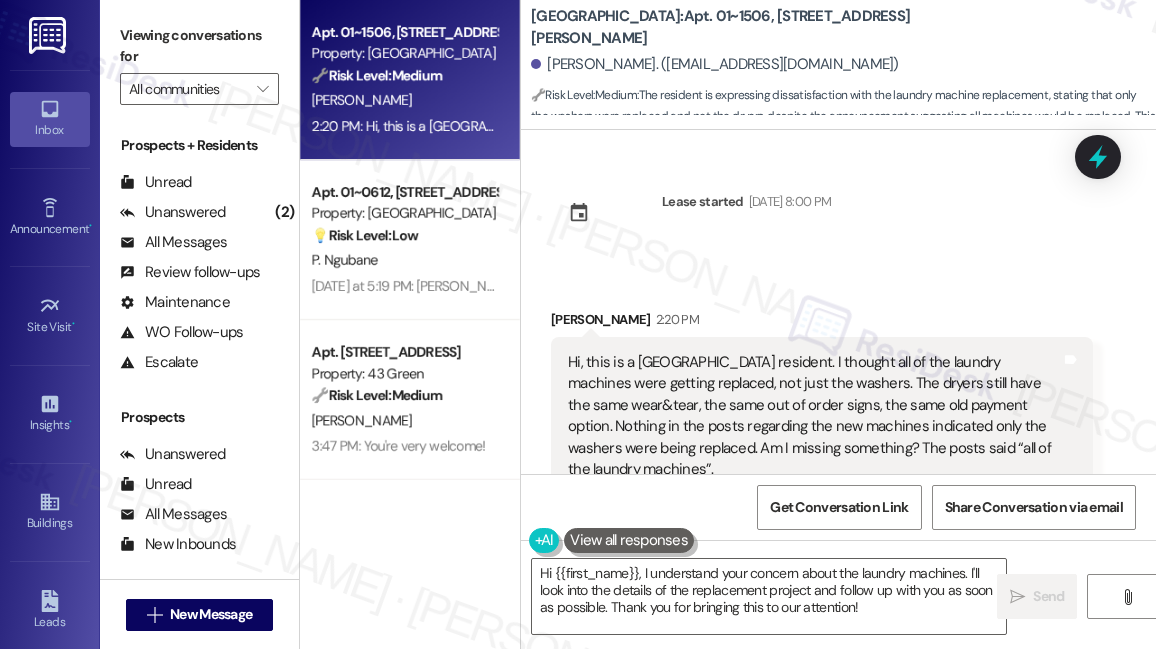 scroll, scrollTop: 0, scrollLeft: 0, axis: both 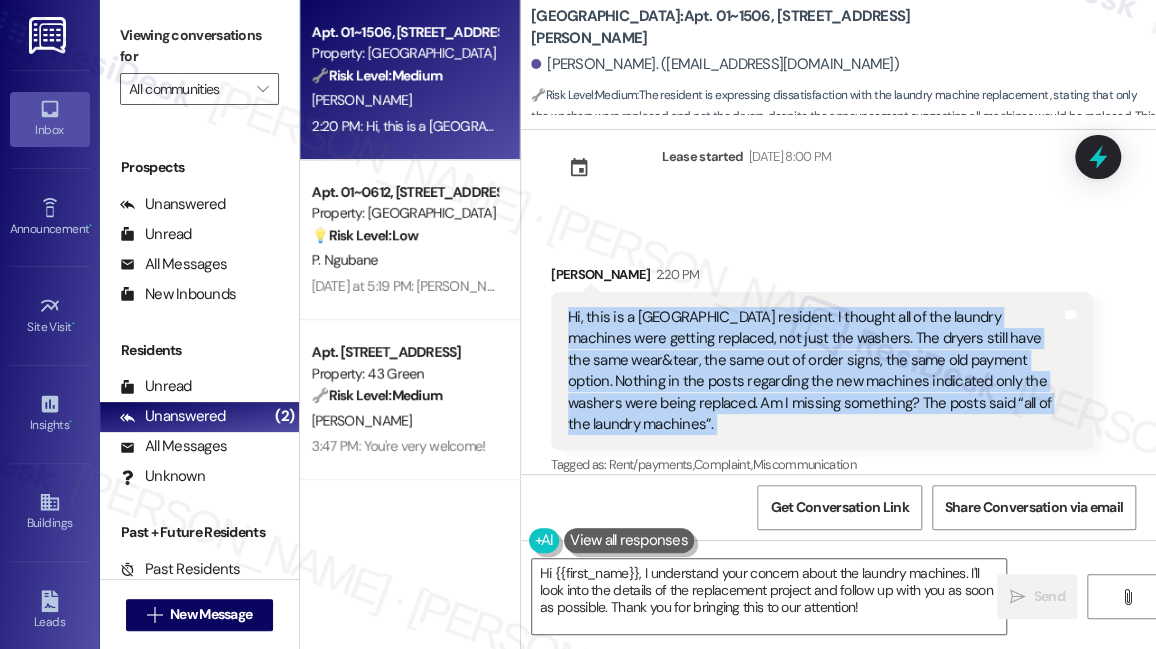 click on "Hi, this is a [GEOGRAPHIC_DATA] resident. I thought all of the laundry machines were getting replaced, not just the washers. The dryers still have the same wear&tear, the same out of order signs, the same old payment option. Nothing in the posts regarding the new machines indicated only the washers were being replaced. Am I missing something? The posts said “all of the laundry machines”." at bounding box center (814, 371) 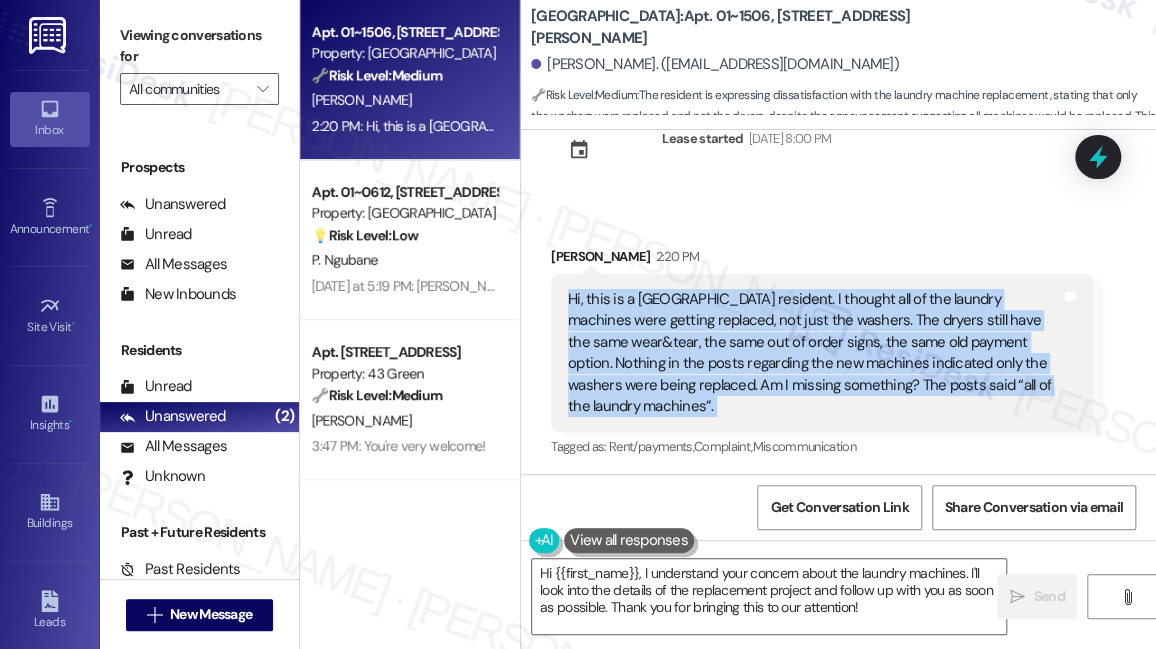 scroll, scrollTop: 66, scrollLeft: 0, axis: vertical 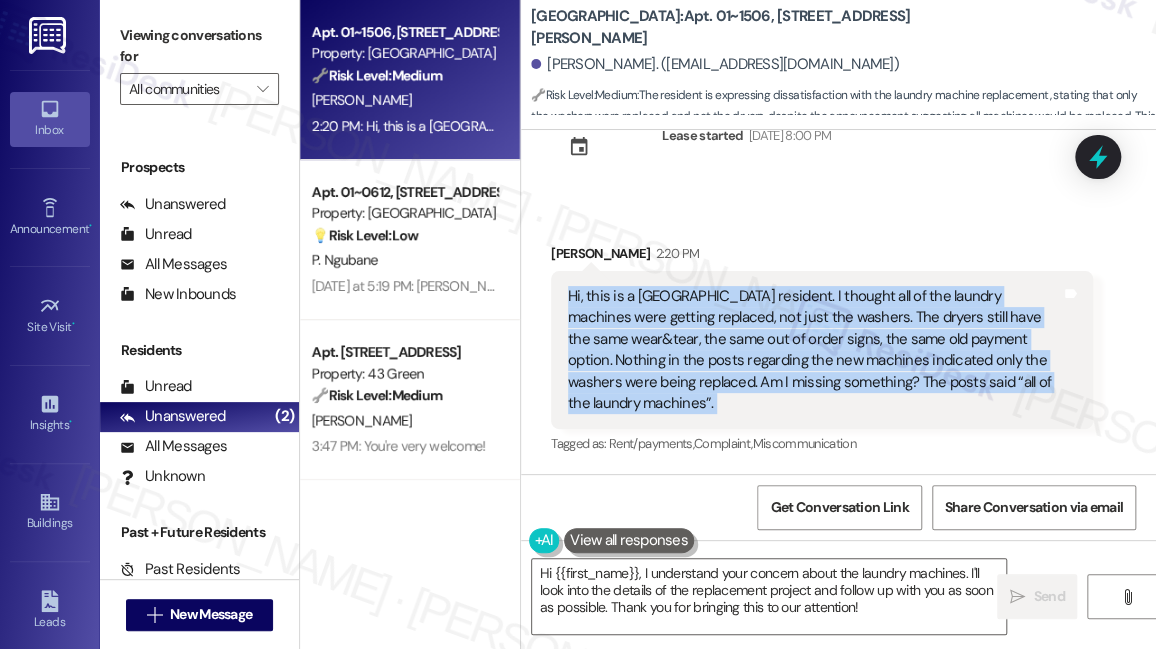 click on "Hi, this is a [GEOGRAPHIC_DATA] resident. I thought all of the laundry machines were getting replaced, not just the washers. The dryers still have the same wear&tear, the same out of order signs, the same old payment option. Nothing in the posts regarding the new machines indicated only the washers were being replaced. Am I missing something? The posts said “all of the laundry machines”." at bounding box center [814, 350] 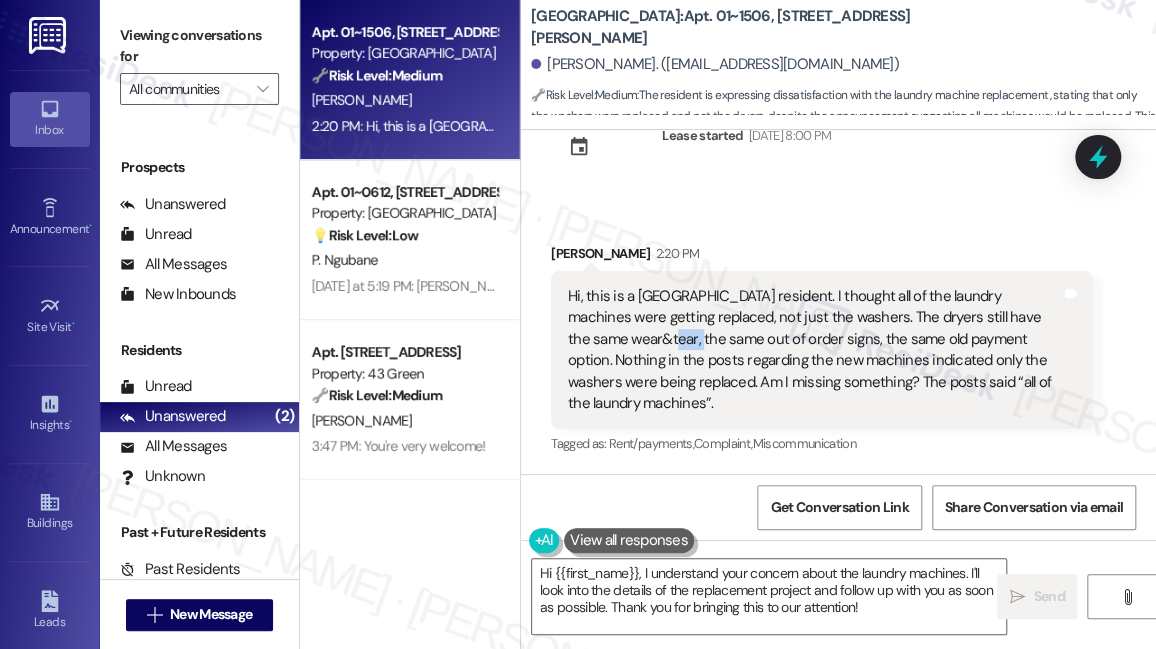 click on "Hi, this is a [GEOGRAPHIC_DATA] resident. I thought all of the laundry machines were getting replaced, not just the washers. The dryers still have the same wear&tear, the same out of order signs, the same old payment option. Nothing in the posts regarding the new machines indicated only the washers were being replaced. Am I missing something? The posts said “all of the laundry machines”." at bounding box center [814, 350] 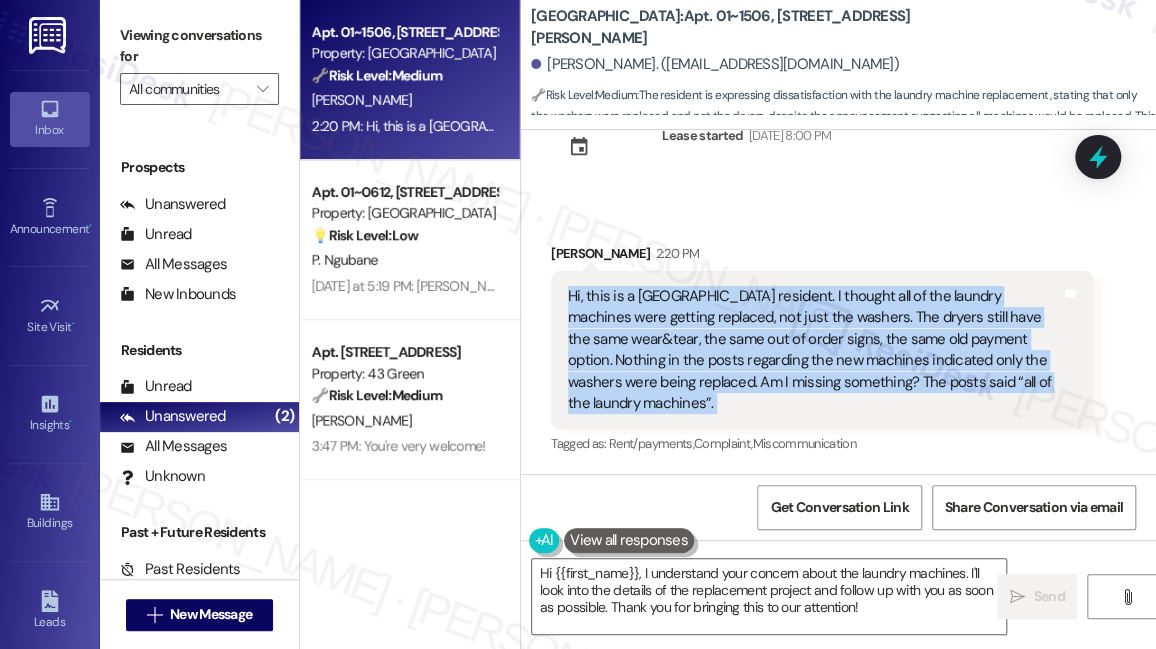 click on "Hi, this is a [GEOGRAPHIC_DATA] resident. I thought all of the laundry machines were getting replaced, not just the washers. The dryers still have the same wear&tear, the same out of order signs, the same old payment option. Nothing in the posts regarding the new machines indicated only the washers were being replaced. Am I missing something? The posts said “all of the laundry machines”." at bounding box center (814, 350) 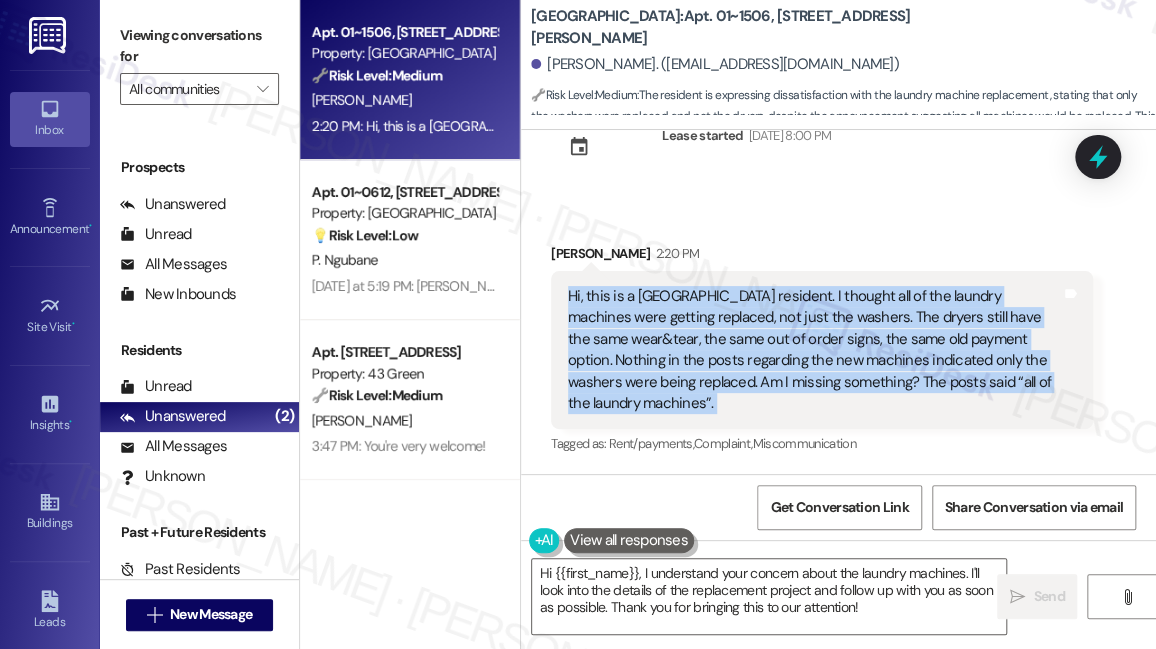 click on "Hi, this is a [GEOGRAPHIC_DATA] resident. I thought all of the laundry machines were getting replaced, not just the washers. The dryers still have the same wear&tear, the same out of order signs, the same old payment option. Nothing in the posts regarding the new machines indicated only the washers were being replaced. Am I missing something? The posts said “all of the laundry machines”." at bounding box center (814, 350) 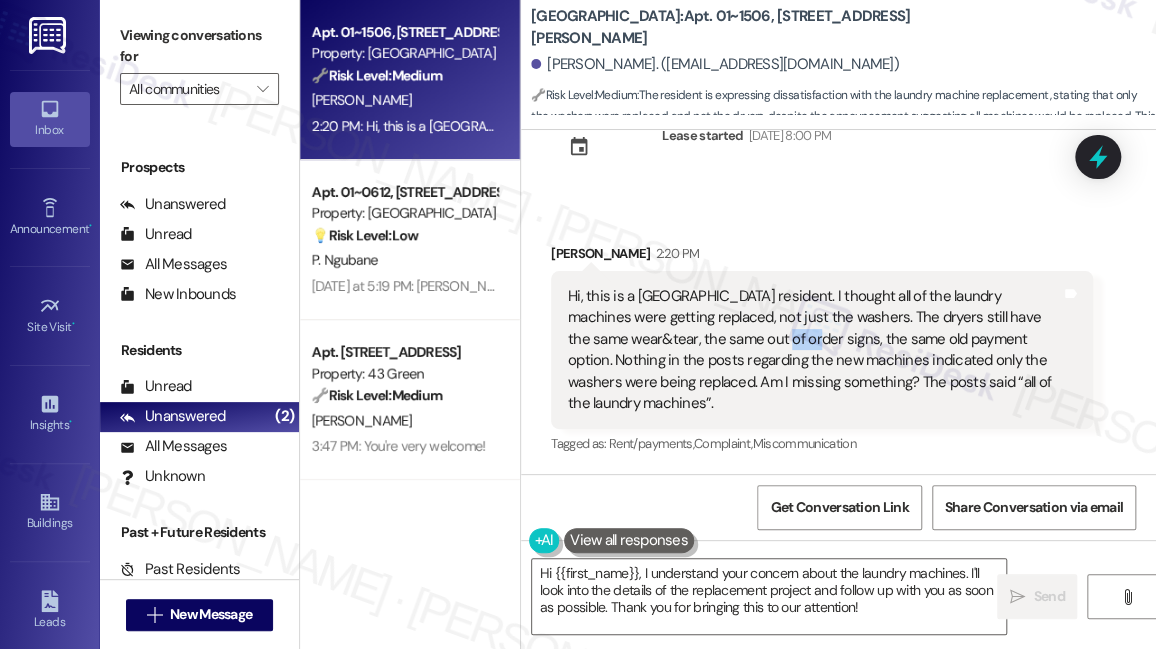 click on "Hi, this is a [GEOGRAPHIC_DATA] resident. I thought all of the laundry machines were getting replaced, not just the washers. The dryers still have the same wear&tear, the same out of order signs, the same old payment option. Nothing in the posts regarding the new machines indicated only the washers were being replaced. Am I missing something? The posts said “all of the laundry machines”." at bounding box center [814, 350] 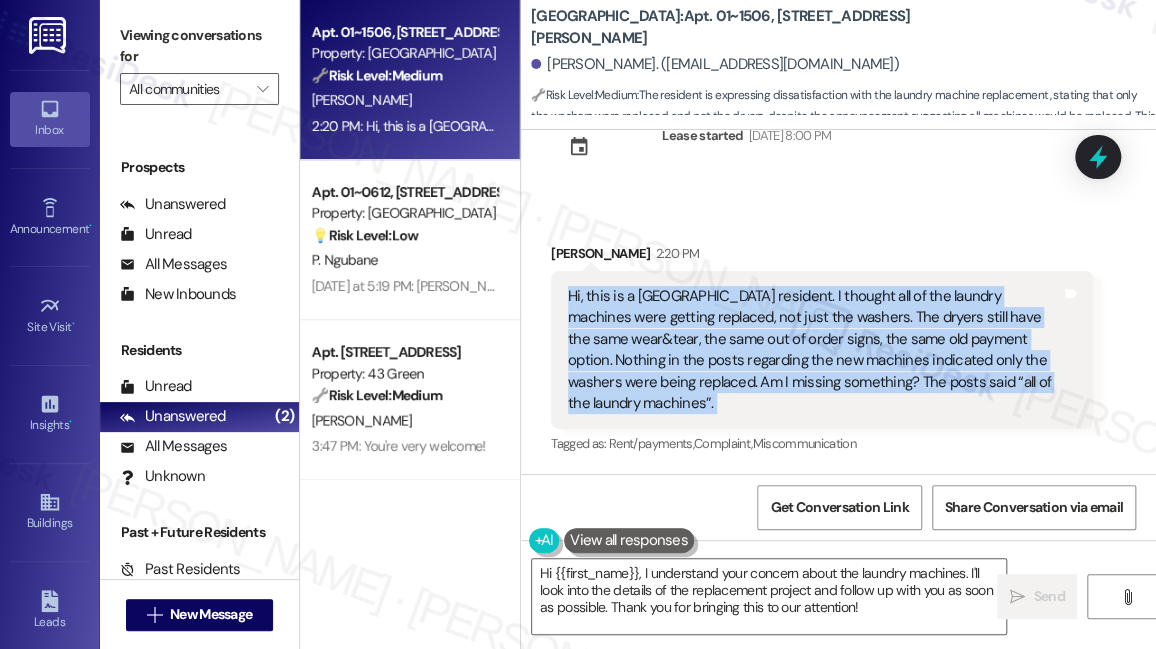click on "Hi, this is a [GEOGRAPHIC_DATA] resident. I thought all of the laundry machines were getting replaced, not just the washers. The dryers still have the same wear&tear, the same out of order signs, the same old payment option. Nothing in the posts regarding the new machines indicated only the washers were being replaced. Am I missing something? The posts said “all of the laundry machines”." at bounding box center [814, 350] 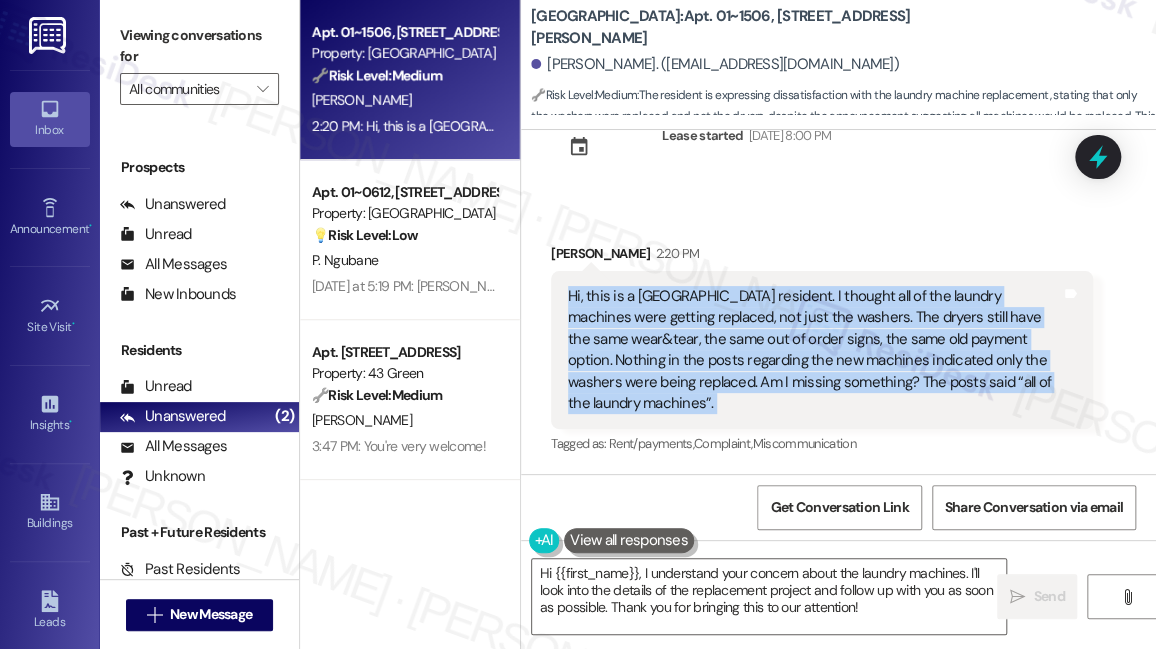 click on "Viewing conversations for" at bounding box center [199, 46] 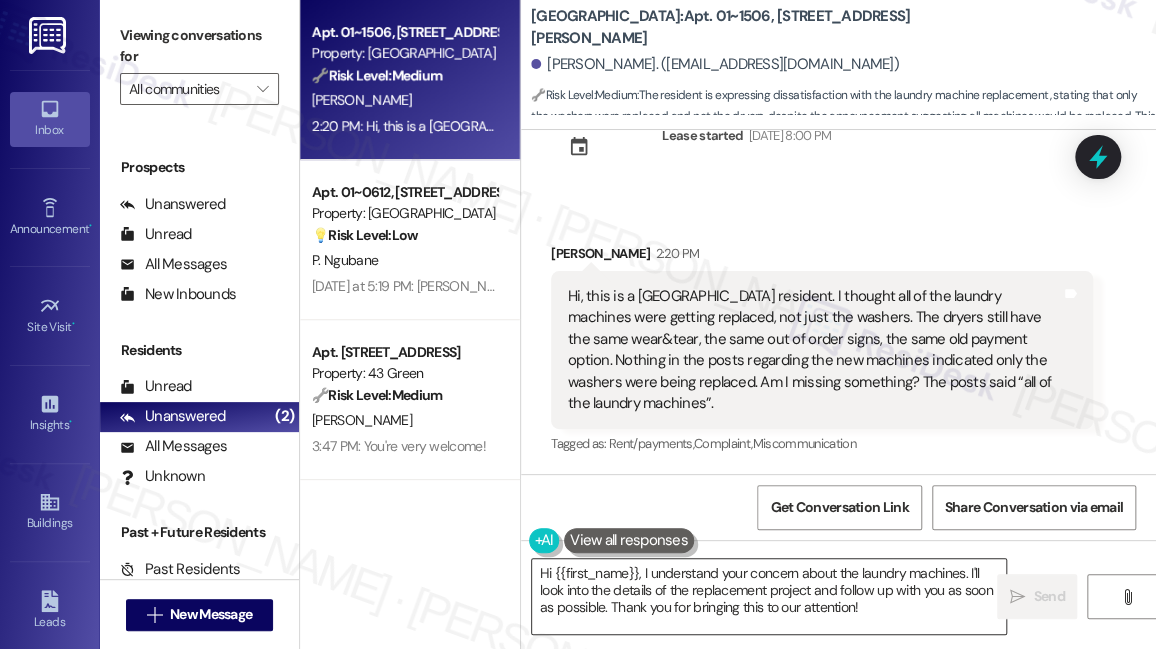 click on "Hi {{first_name}}, I understand your concern about the laundry machines. I'll look into the details of the replacement project and follow up with you as soon as possible. Thank you for bringing this to our attention!" at bounding box center (769, 596) 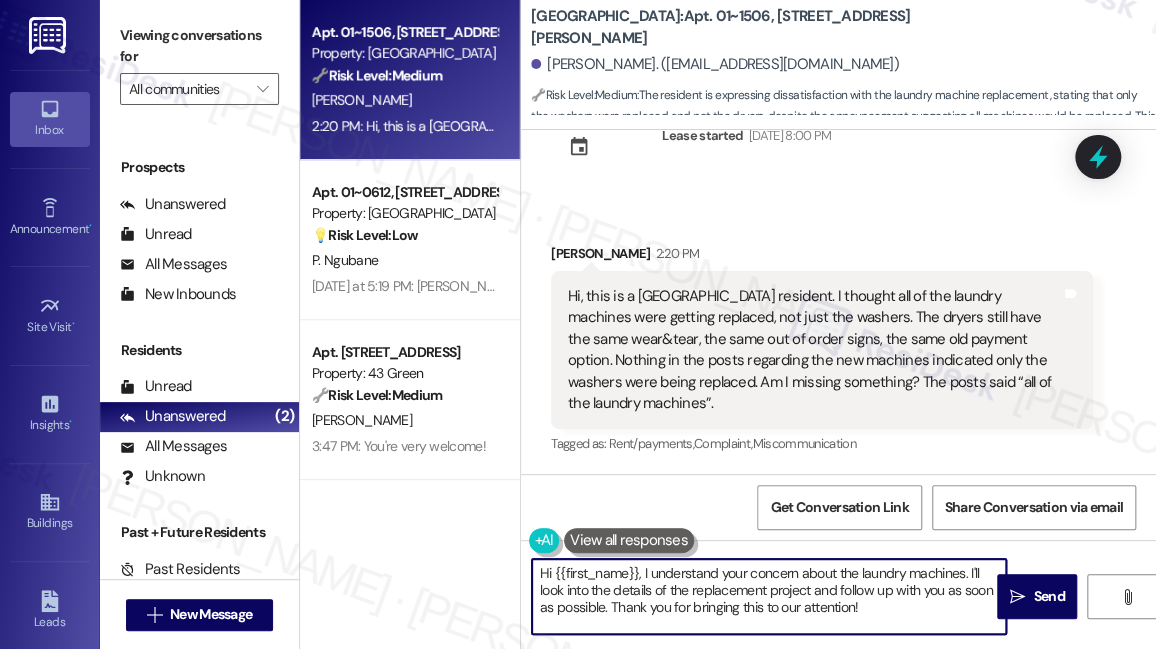 click on "Hi {{first_name}}, I understand your concern about the laundry machines. I'll look into the details of the replacement project and follow up with you as soon as possible. Thank you for bringing this to our attention!" at bounding box center (769, 596) 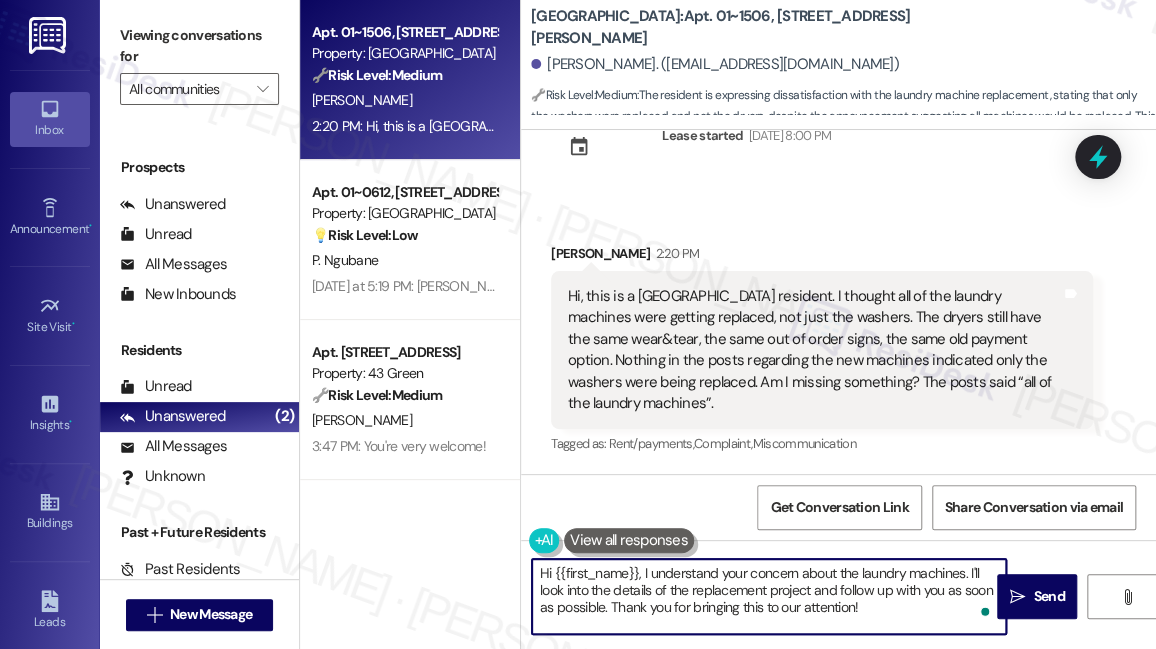 paste on "thanks for reaching out! I understand your concern — it’s definitely frustrating when the updates didn’t match what was expected, especially with the dryers still showing wear and tear. I’ll check with the site team to confirm whether only the washers were replaced or if the dryers are still scheduled for an update. I’ll get back to you once I have more info. In the meantime, please don’t hesitate to text me if you have any other concerns." 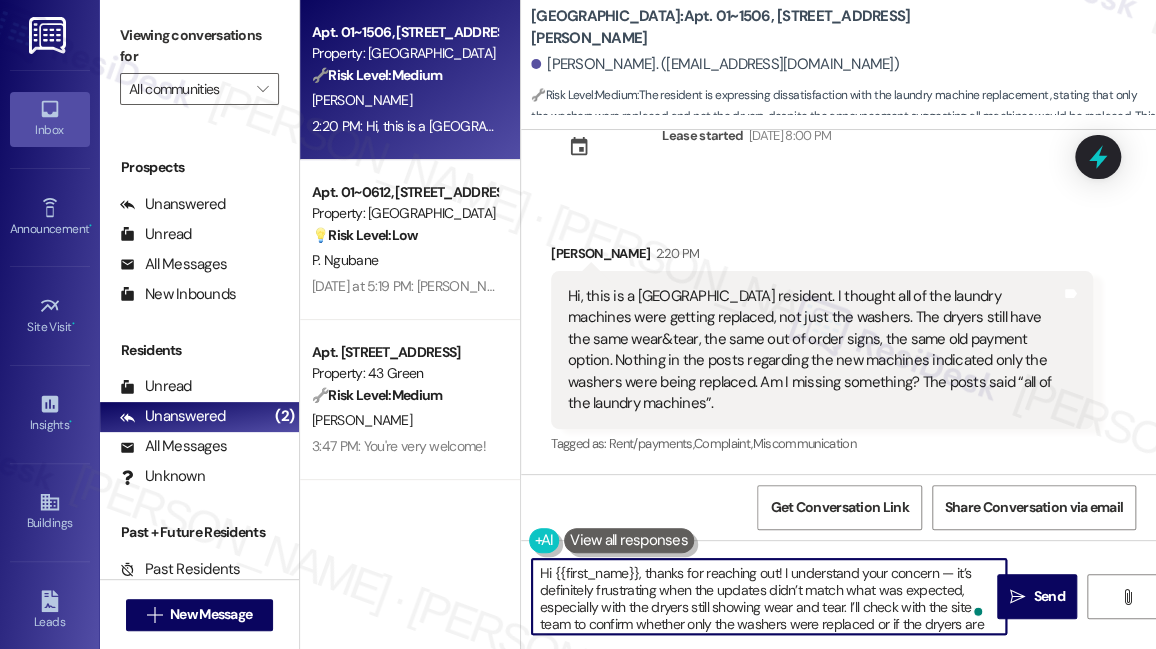 scroll, scrollTop: 67, scrollLeft: 0, axis: vertical 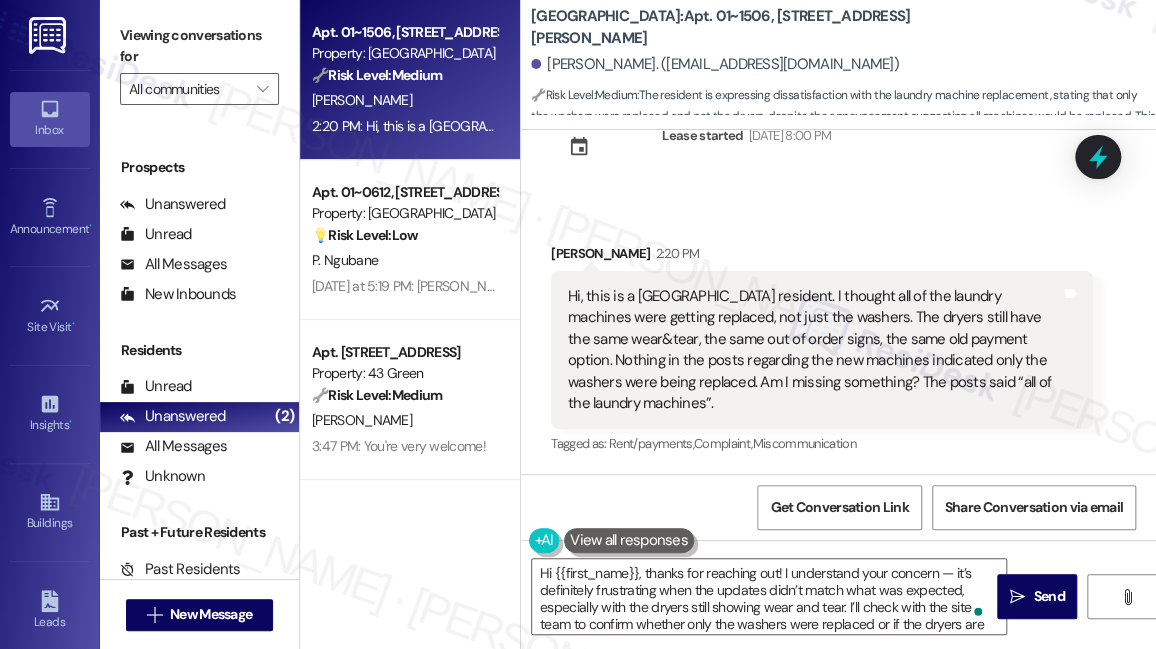 drag, startPoint x: 255, startPoint y: 27, endPoint x: 572, endPoint y: 444, distance: 523.81104 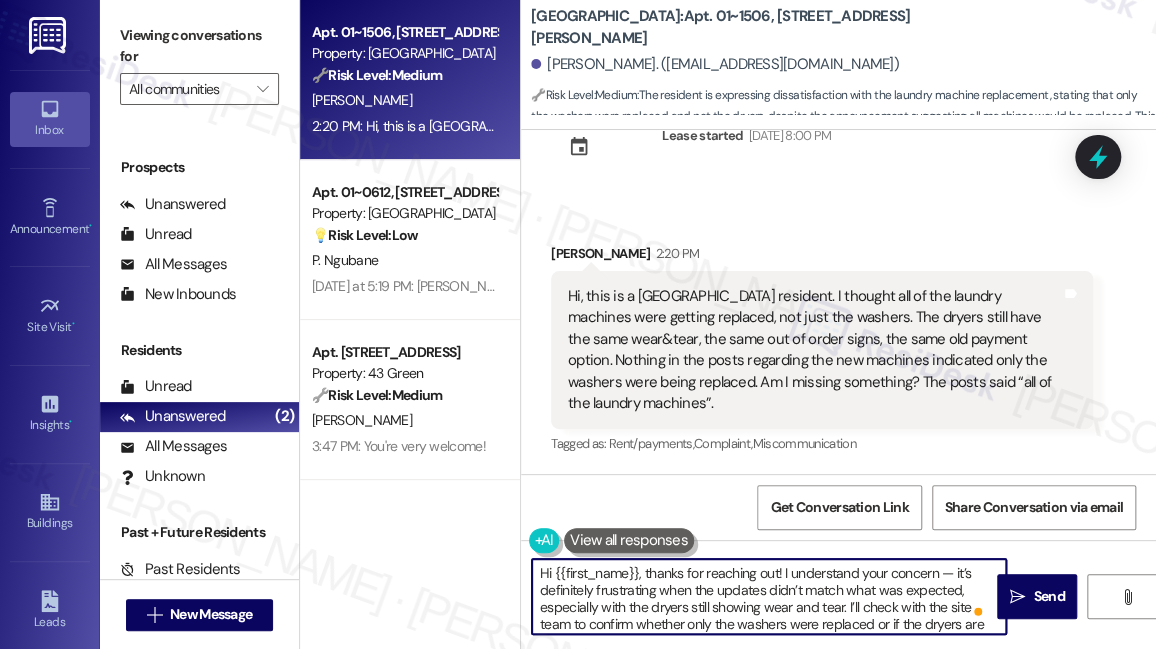click on "Hi {{first_name}}, thanks for reaching out! I understand your concern — it’s definitely frustrating when the updates didn’t match what was expected, especially with the dryers still showing wear and tear. I’ll check with the site team to confirm whether only the washers were replaced or if the dryers are still scheduled for an update. I’ll get back to you once I have more info. In the meantime, please don’t hesitate to text me if you have any other concerns." at bounding box center (769, 596) 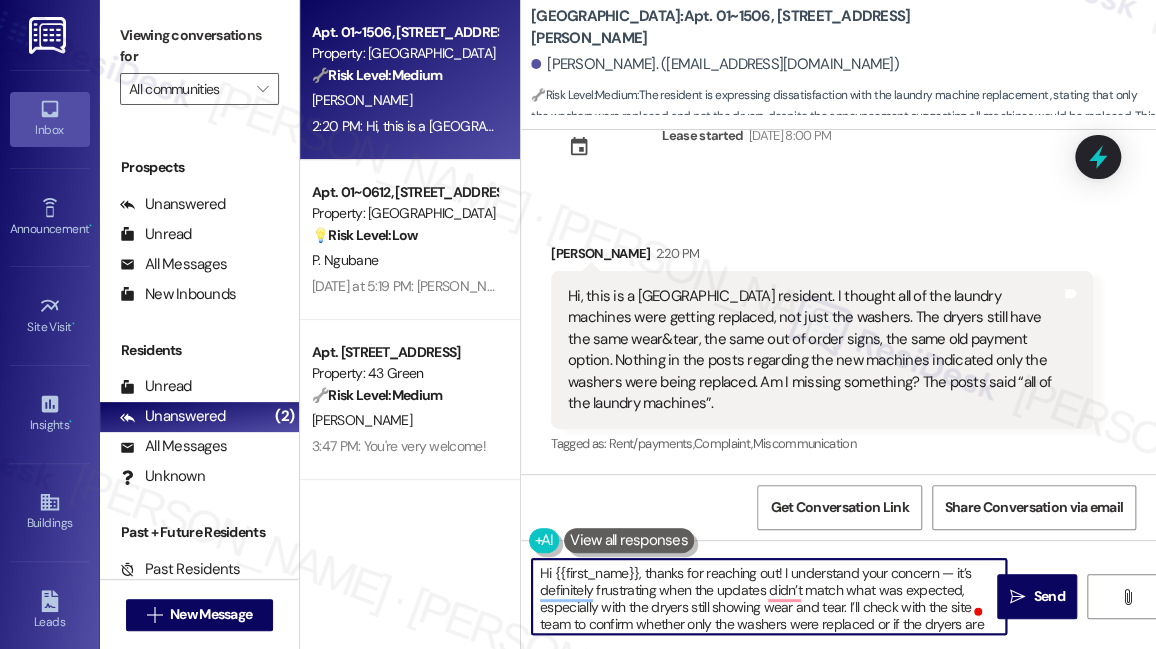 click at bounding box center (629, 540) 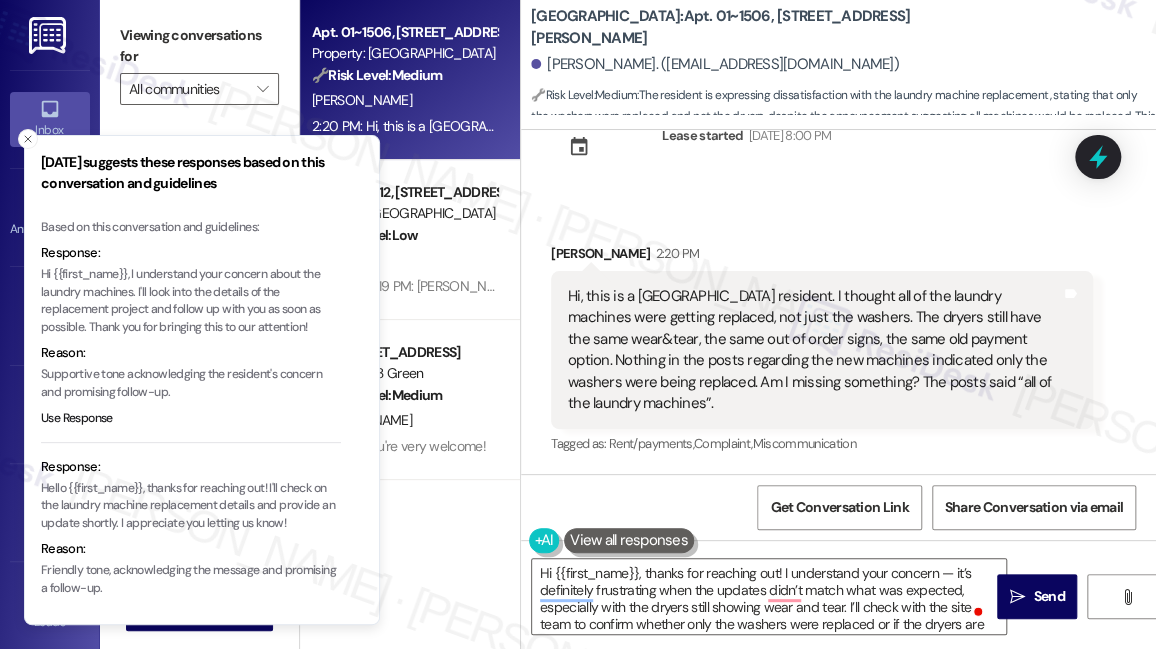 click on "Hi {{first_name}}, I understand your concern about the laundry machines. I'll look into the details of the replacement project and follow up with you as soon as possible. Thank you for bringing this to our attention!" at bounding box center (191, 301) 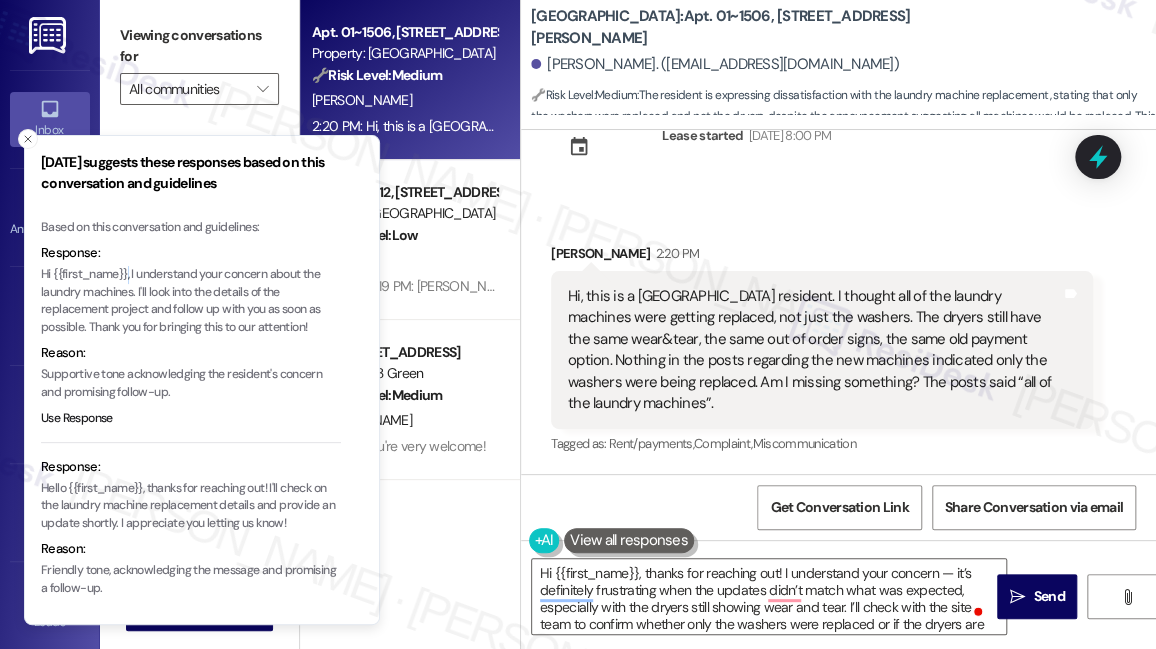 click on "Hi {{first_name}}, I understand your concern about the laundry machines. I'll look into the details of the replacement project and follow up with you as soon as possible. Thank you for bringing this to our attention!" at bounding box center (191, 301) 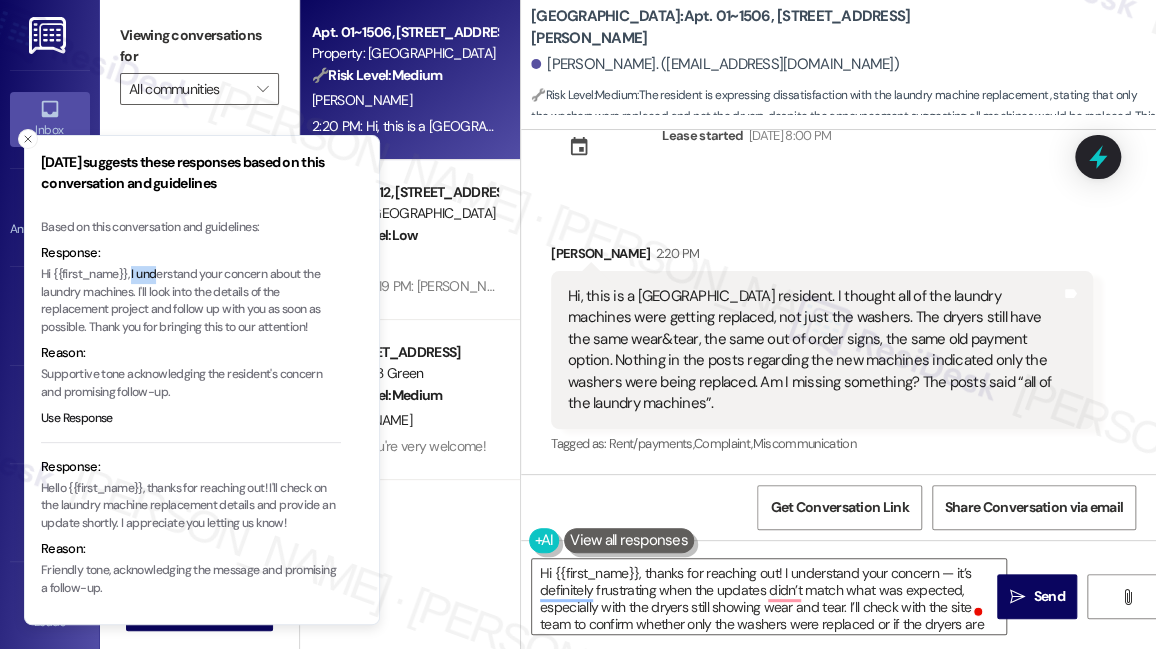 drag, startPoint x: 135, startPoint y: 275, endPoint x: 134, endPoint y: 294, distance: 19.026299 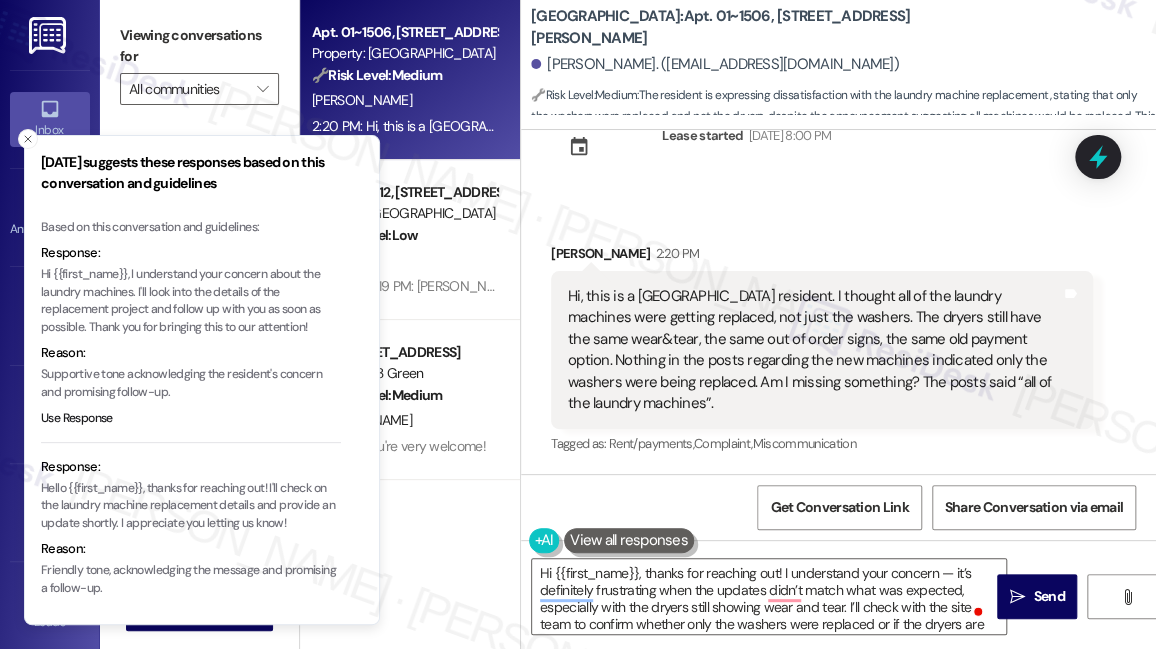 click on "Hi {{first_name}}, I understand your concern about the laundry machines. I'll look into the details of the replacement project and follow up with you as soon as possible. Thank you for bringing this to our attention!" at bounding box center [191, 301] 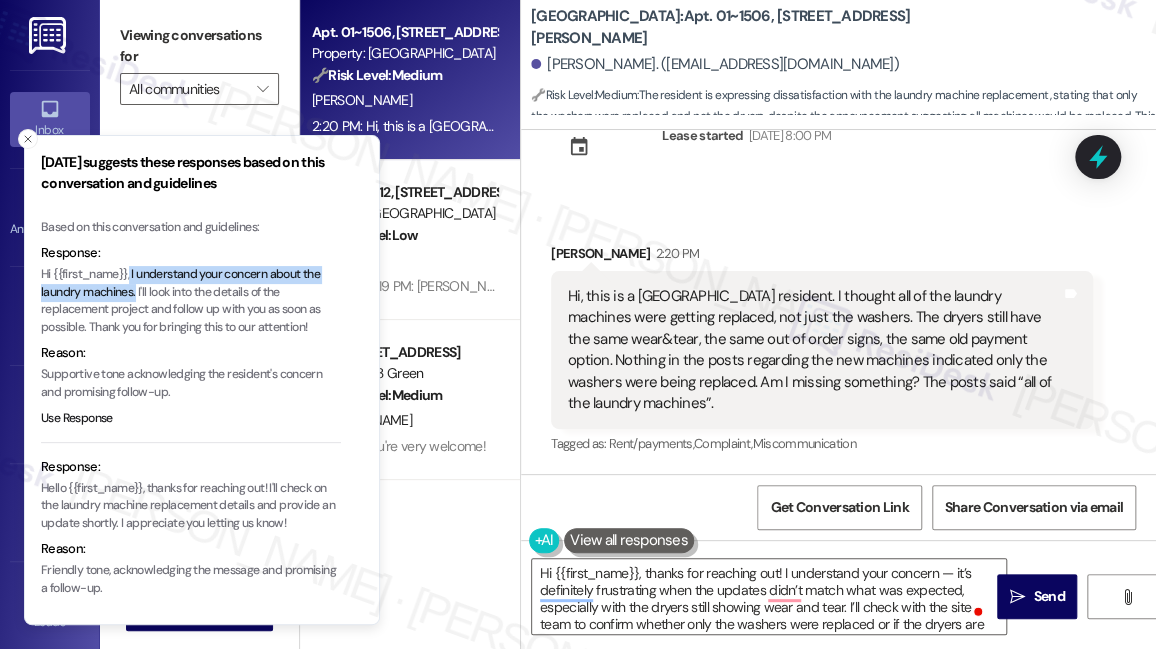 type 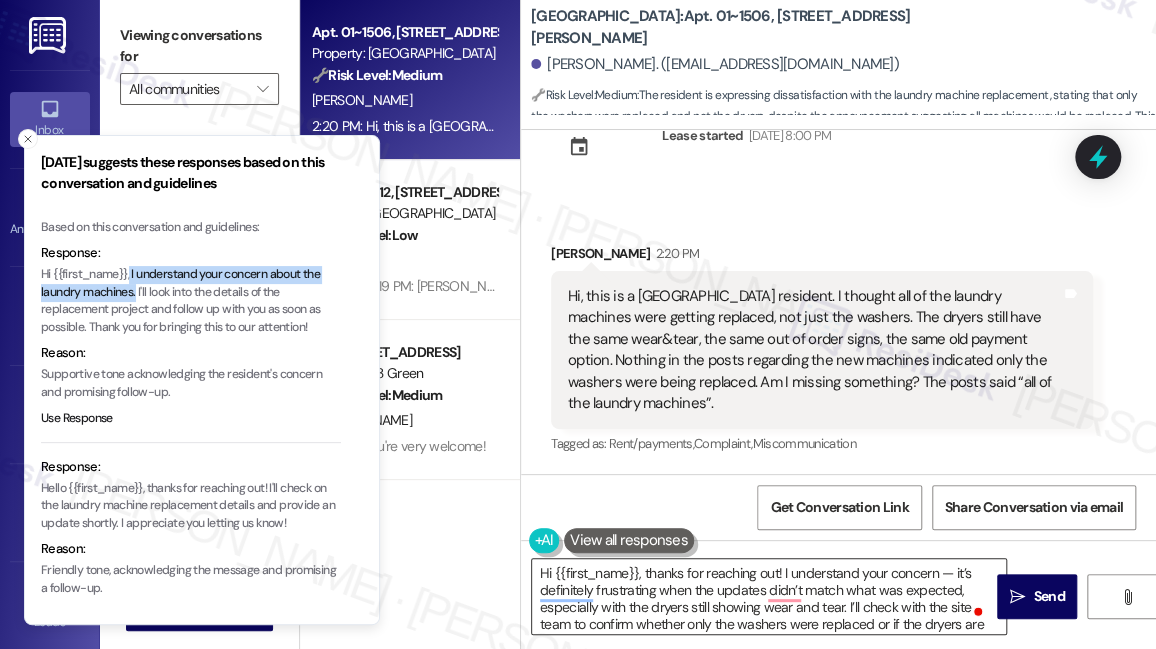 click on "Hi {{first_name}}, thanks for reaching out! I understand your concern — it’s definitely frustrating when the updates didn’t match what was expected, especially with the dryers still showing wear and tear. I’ll check with the site team to confirm whether only the washers were replaced or if the dryers are still scheduled for an update. I’ll get back to you once I have more info. In the meantime, please don’t hesitate to text me if you have any other concerns." at bounding box center [769, 596] 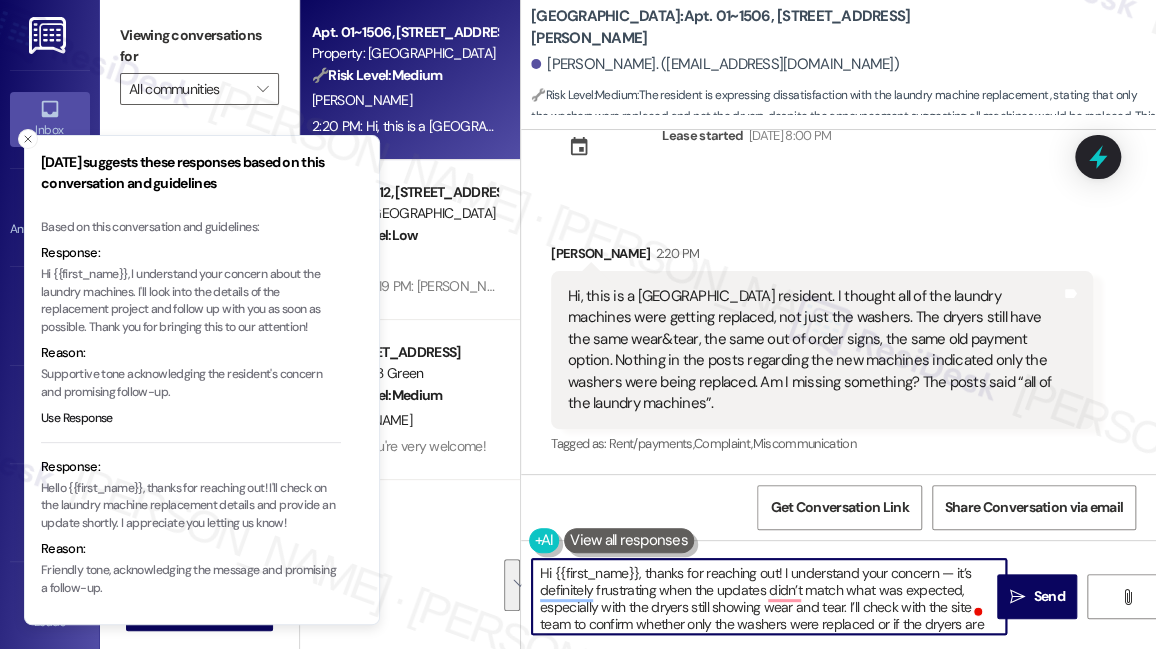 drag, startPoint x: 783, startPoint y: 571, endPoint x: 844, endPoint y: 609, distance: 71.867935 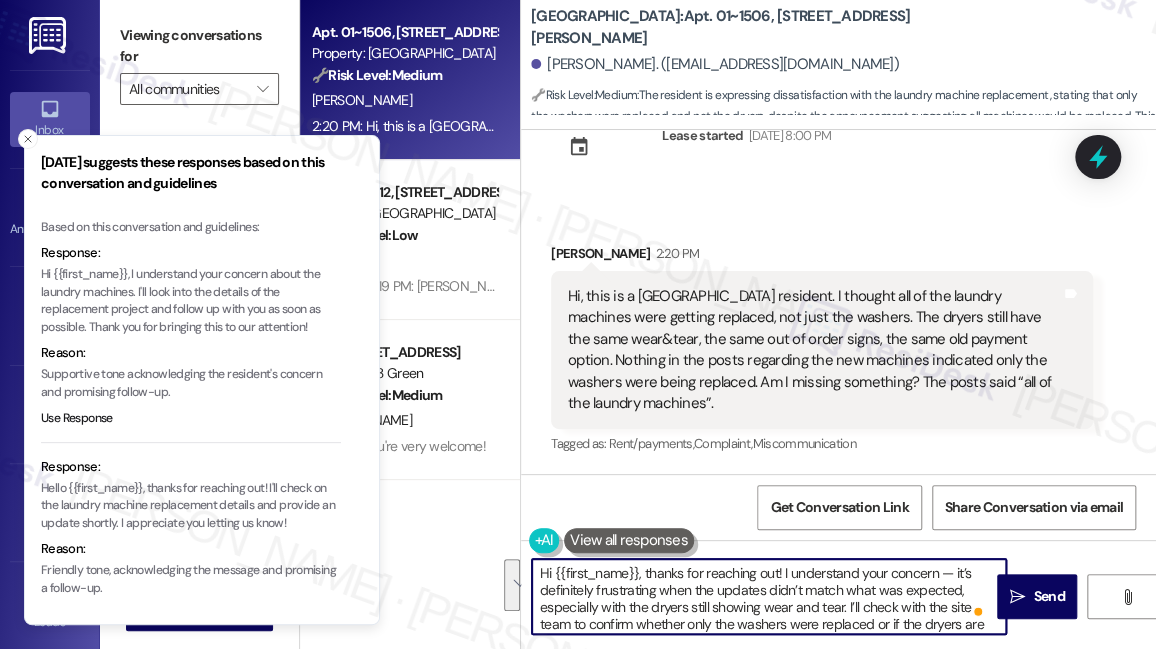 click on "Hi {{first_name}}, thanks for reaching out! NOT_ALLOWED I’ll check with the site team to confirm whether only the washers were replaced or if the dryers are still scheduled for an update. I’ll get back to you once I have more info. In the meantime, please don’t hesitate to text me if you have any other concerns." at bounding box center [769, 596] 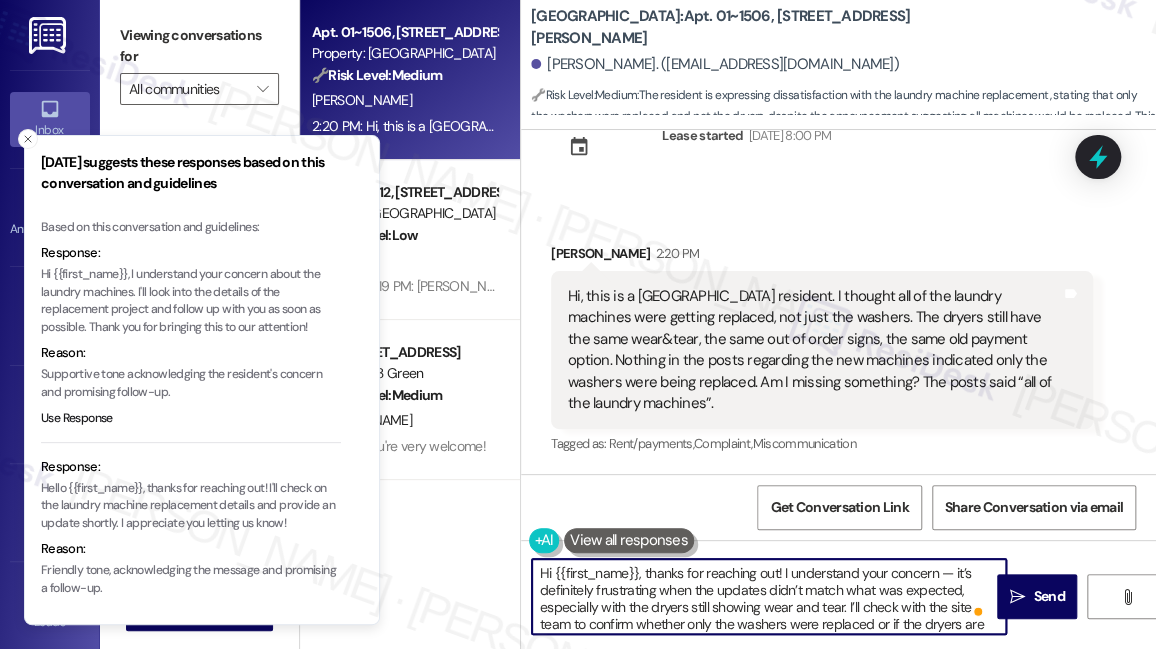 click on "Hi {{first_name}}, thanks for reaching out! I understand your concern — it’s definitely frustrating when the updates didn’t match what was expected, especially with the dryers still showing wear and tear. I’ll check with the site team to confirm whether only the washers were replaced or if the dryers are still scheduled for an update. I’ll get back to you once I have more info. In the meantime, please don’t hesitate to text me if you have any other concerns." at bounding box center (769, 596) 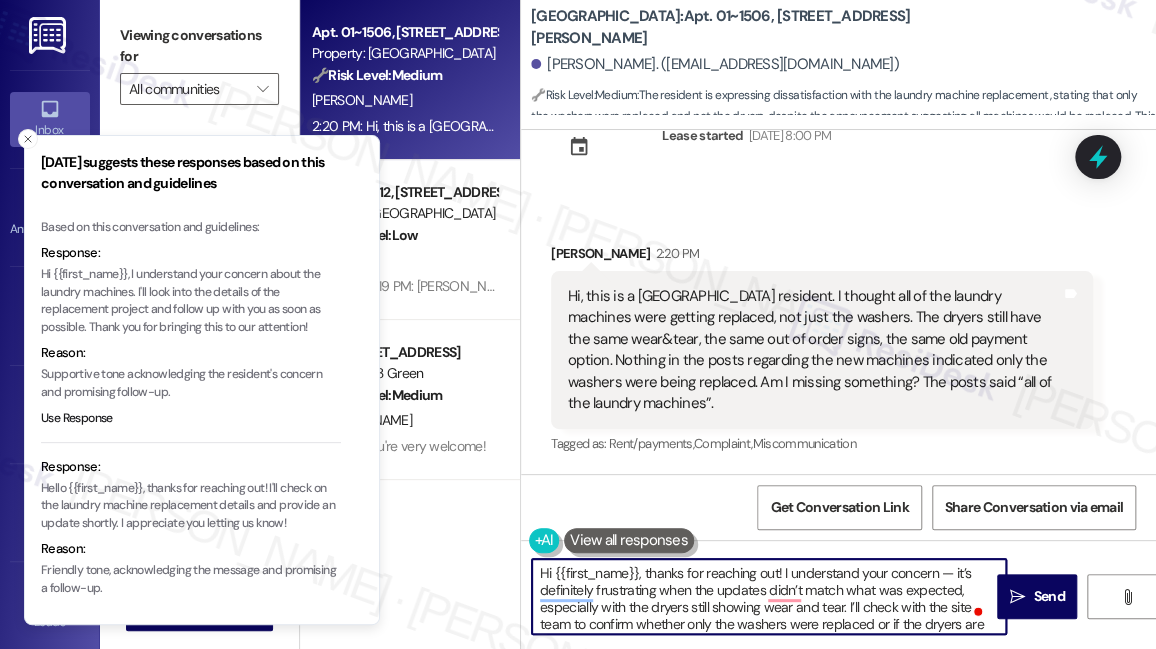 click on "Hi {{first_name}}, thanks for reaching out! I understand your concern — it’s definitely frustrating when the updates didn’t match what was expected, especially with the dryers still showing wear and tear. I’ll check with the site team to confirm whether only the washers were replaced or if the dryers are still scheduled for an update. I’ll get back to you once I have more info. In the meantime, please don’t hesitate to text me if you have any other concerns." at bounding box center (769, 596) 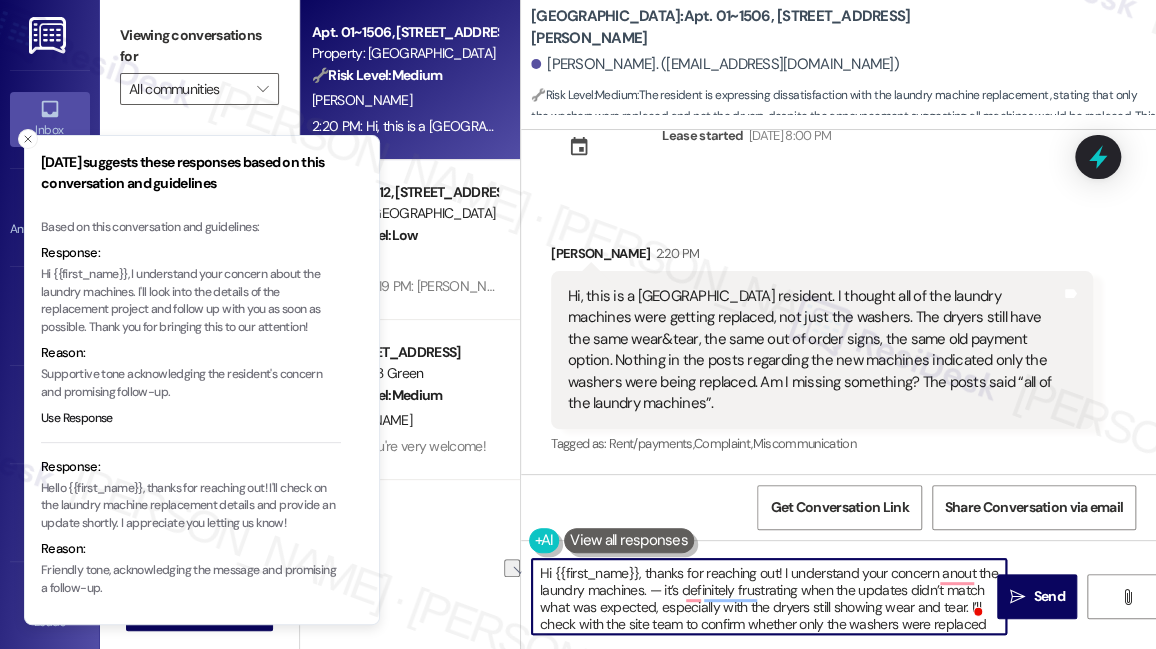 drag, startPoint x: 665, startPoint y: 589, endPoint x: 562, endPoint y: 595, distance: 103.17461 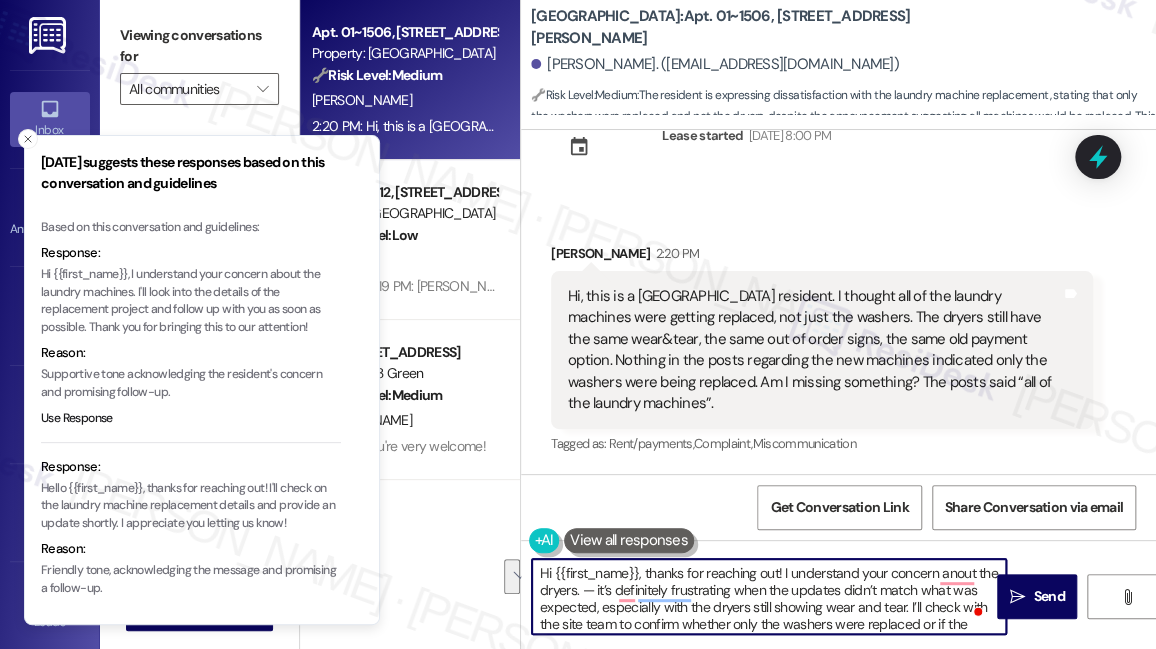 drag, startPoint x: 933, startPoint y: 606, endPoint x: 605, endPoint y: 592, distance: 328.29865 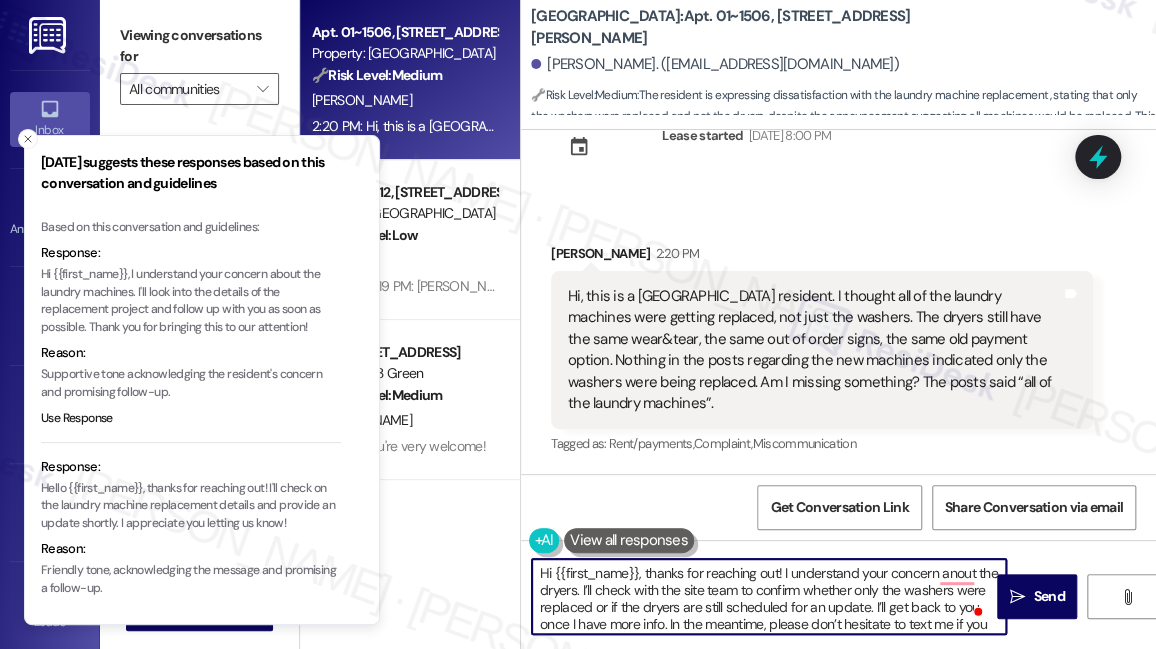 scroll, scrollTop: 17, scrollLeft: 0, axis: vertical 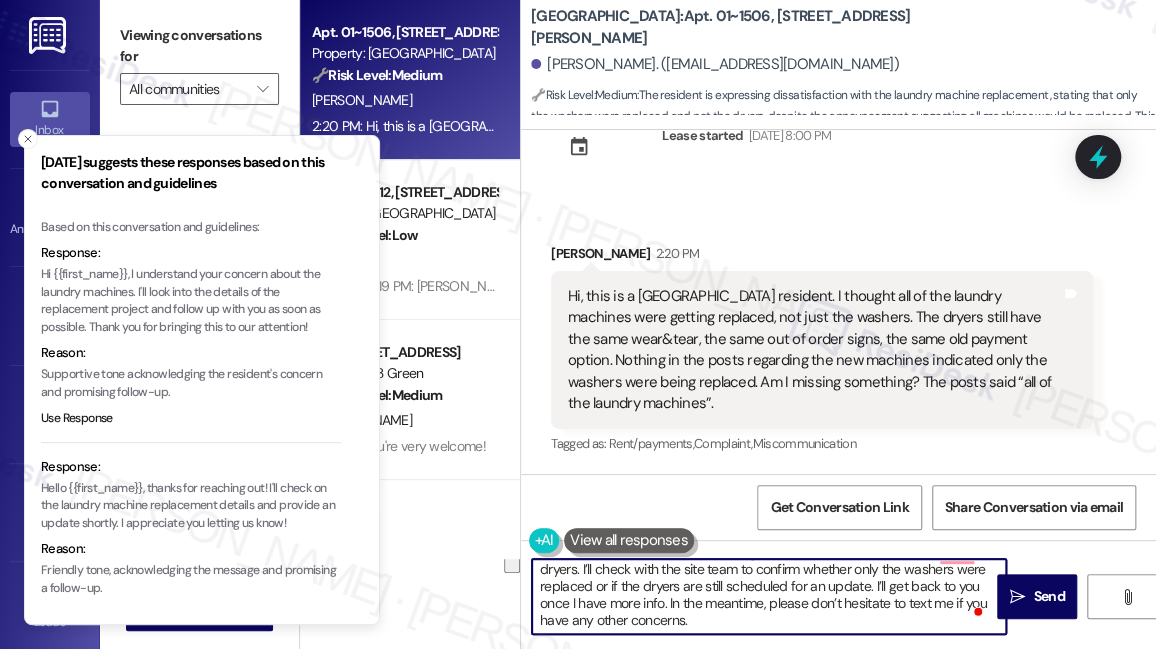 drag, startPoint x: 732, startPoint y: 620, endPoint x: 693, endPoint y: 603, distance: 42.544094 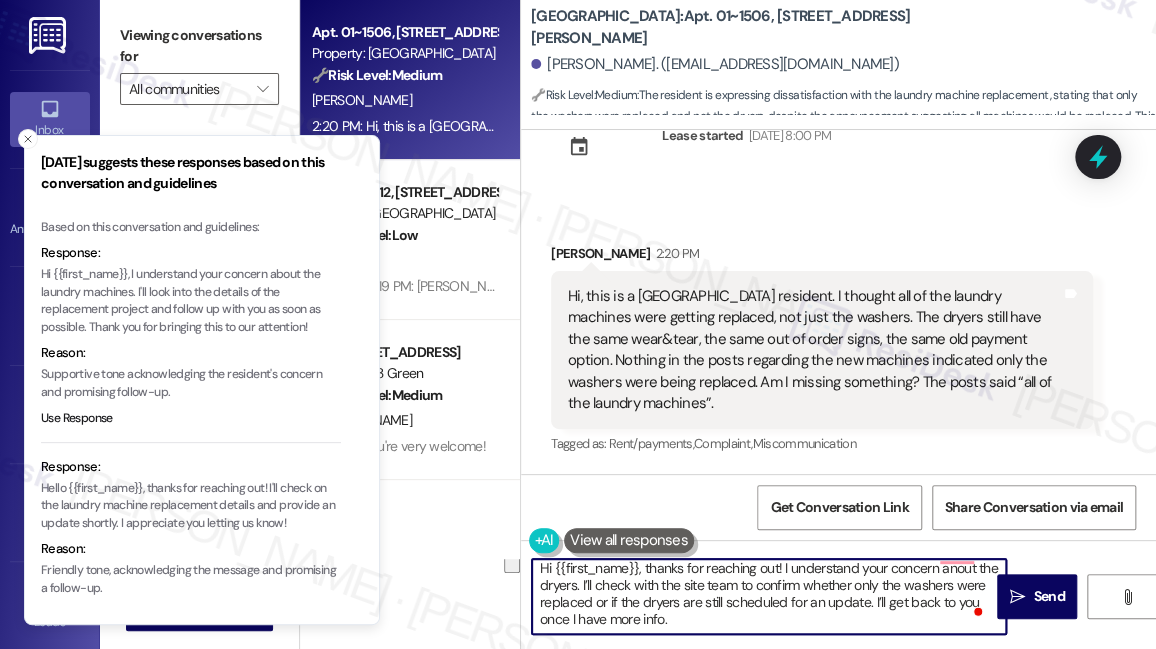 scroll, scrollTop: 5, scrollLeft: 0, axis: vertical 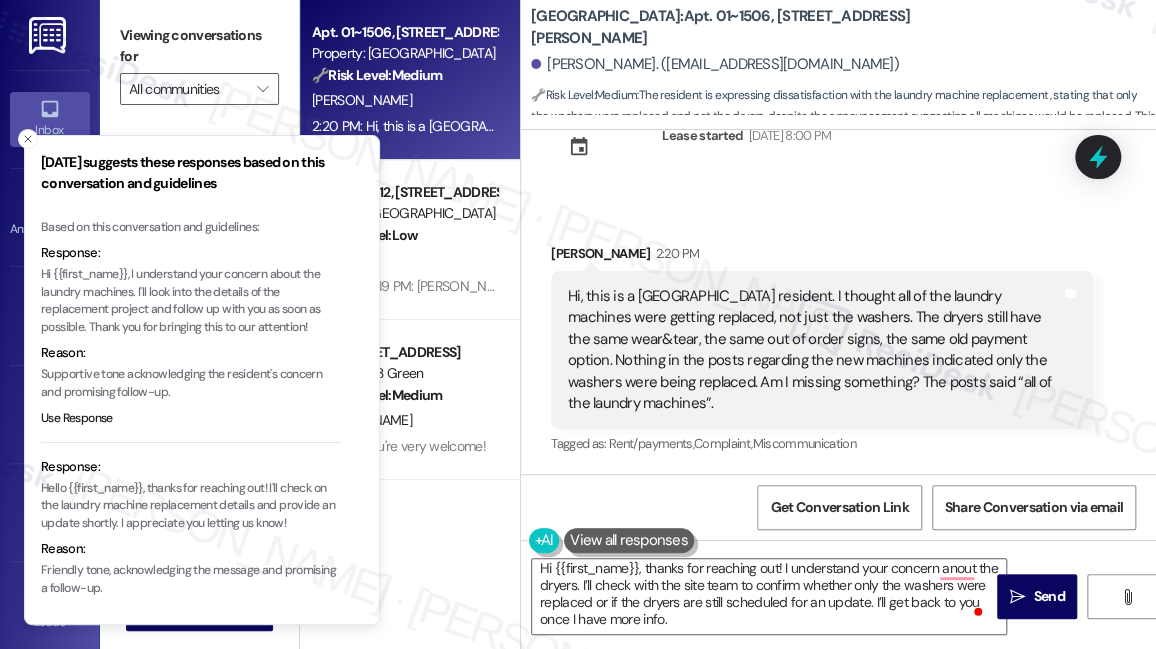 click on "[DATE] suggests these responses based on this conversation and guidelines" at bounding box center (191, 173) 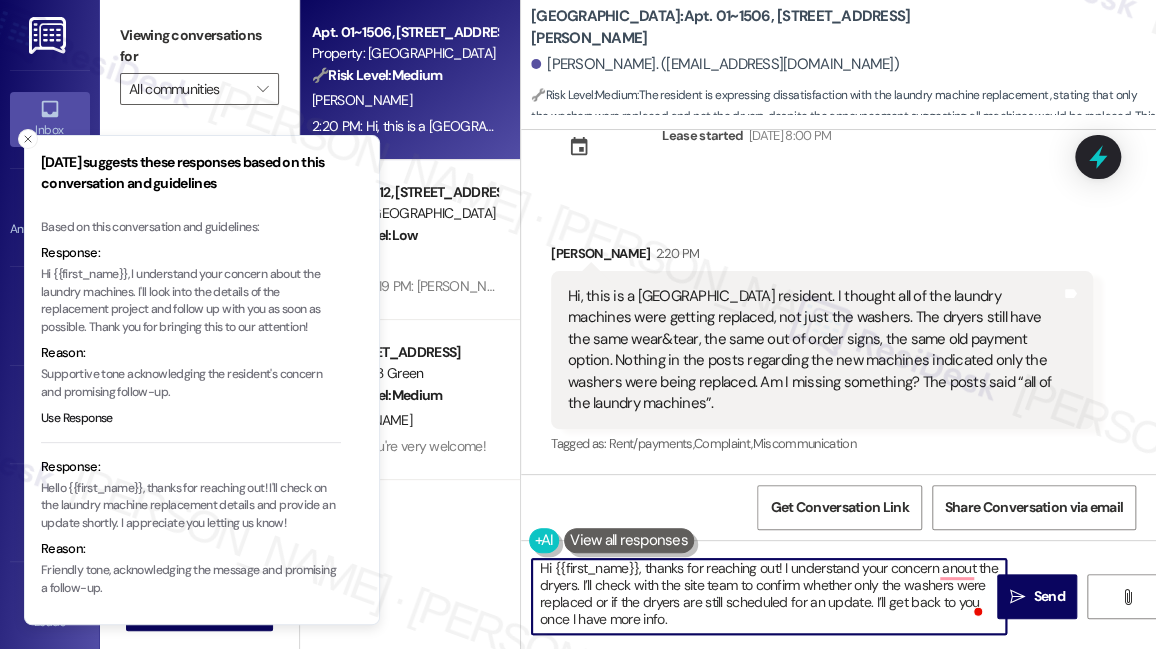 click on "Hi {{first_name}}, thanks for reaching out! I understand your concern anout the dryers. I’ll check with the site team to confirm whether only the washers were replaced or if the dryers are still scheduled for an update. I’ll get back to you once I have more info." at bounding box center [769, 596] 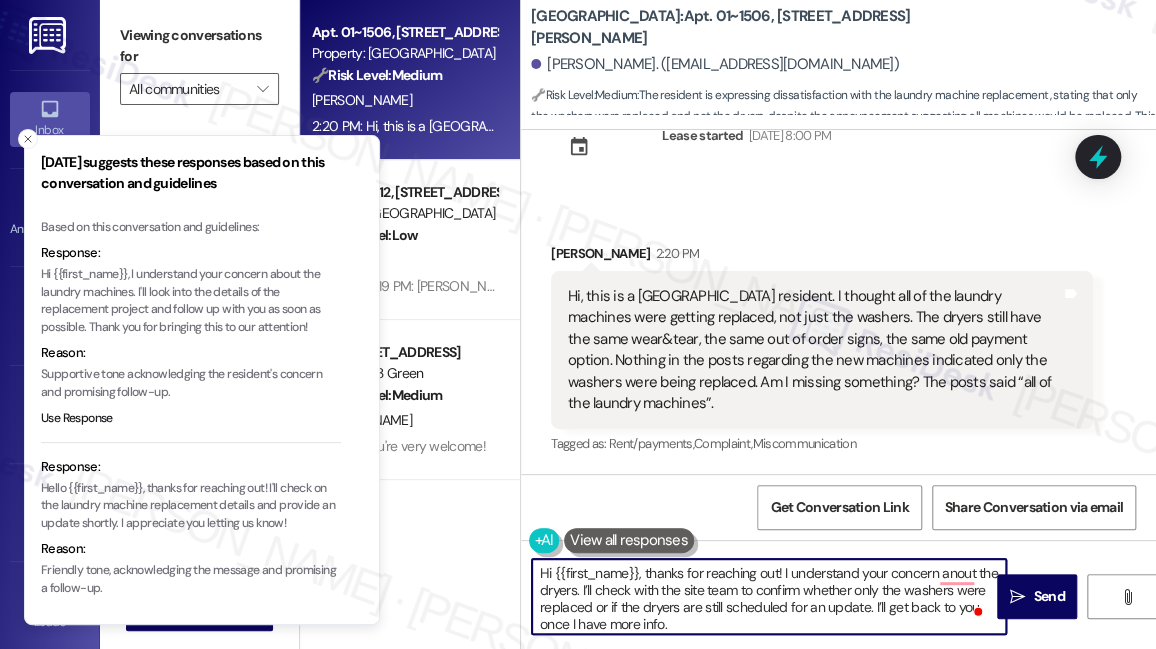 scroll, scrollTop: 0, scrollLeft: 0, axis: both 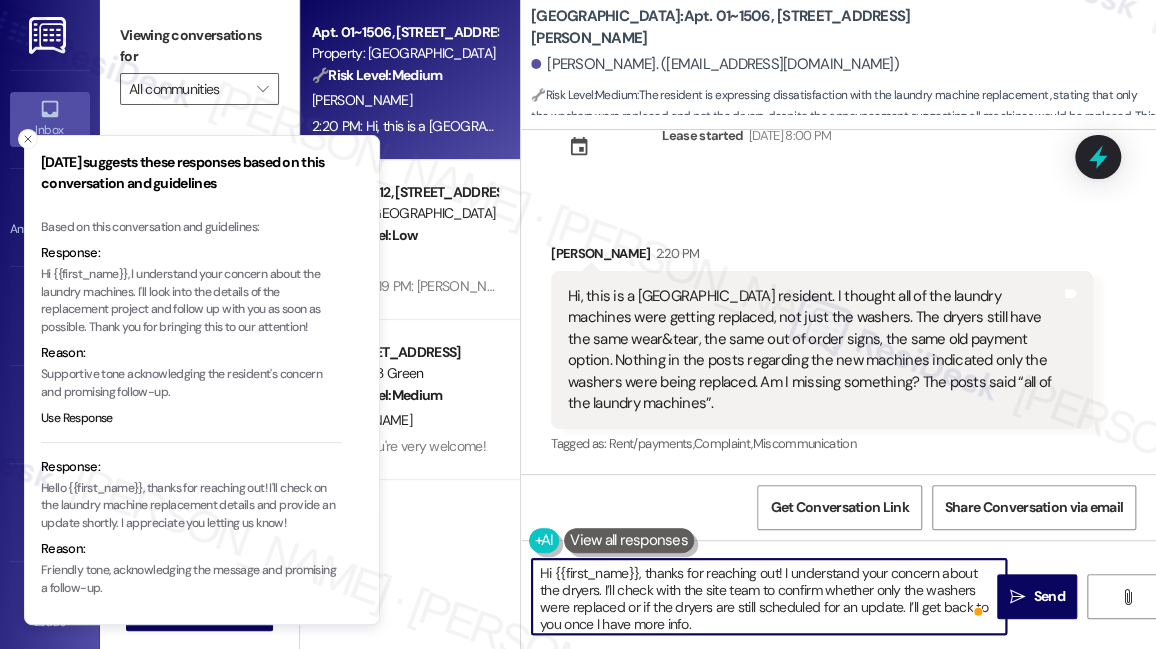 click on "Hi {{first_name}}, thanks for reaching out! I understand your concern about the dryers. I’ll check with the site team to confirm whether only the washers were replaced or if the dryers are still scheduled for an update. I’ll get back to you once I have more info." at bounding box center (769, 596) 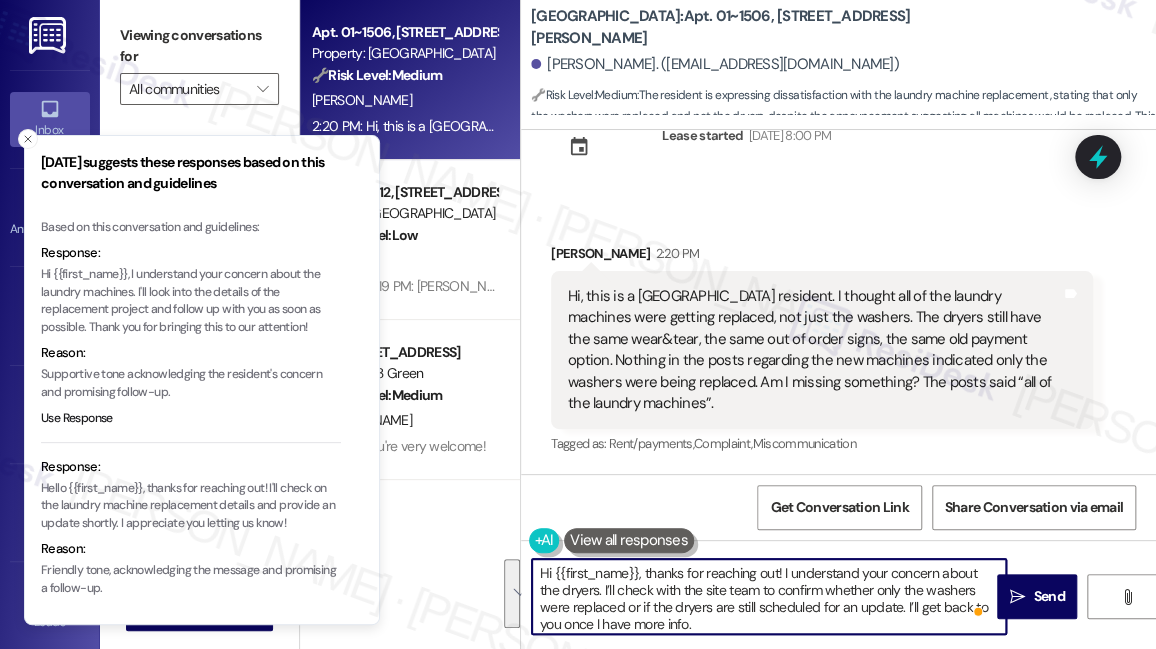 drag, startPoint x: 856, startPoint y: 598, endPoint x: 876, endPoint y: 593, distance: 20.615528 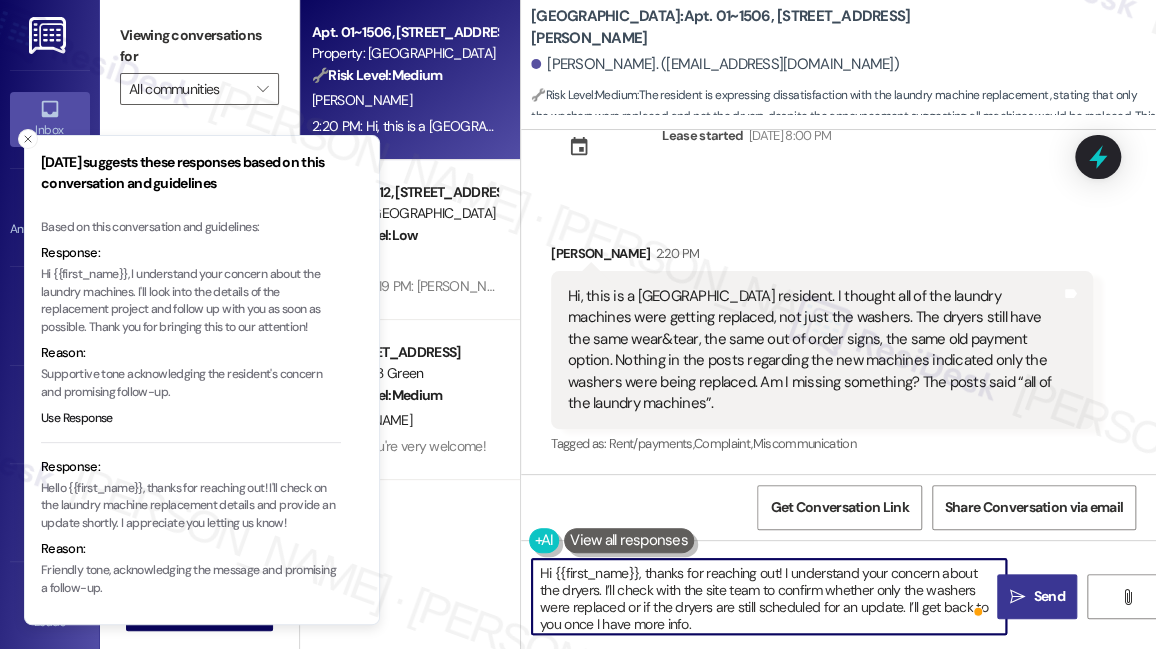 type on "Hi {{first_name}}, thanks for reaching out! I understand your concern about the dryers. I’ll check with the site team to confirm whether only the washers were replaced or if the dryers are still scheduled for an update. I’ll get back to you once I have more info." 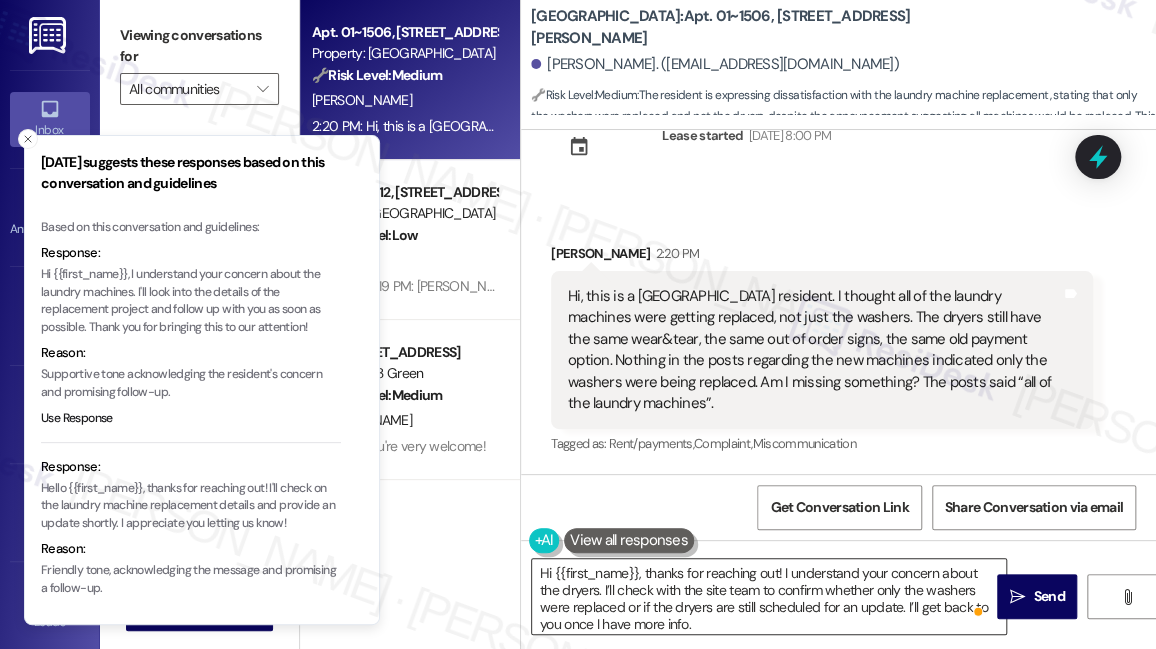 click on "Hi {{first_name}}, thanks for reaching out! I understand your concern about the dryers. I’ll check with the site team to confirm whether only the washers were replaced or if the dryers are still scheduled for an update. I’ll get back to you once I have more info." at bounding box center (769, 596) 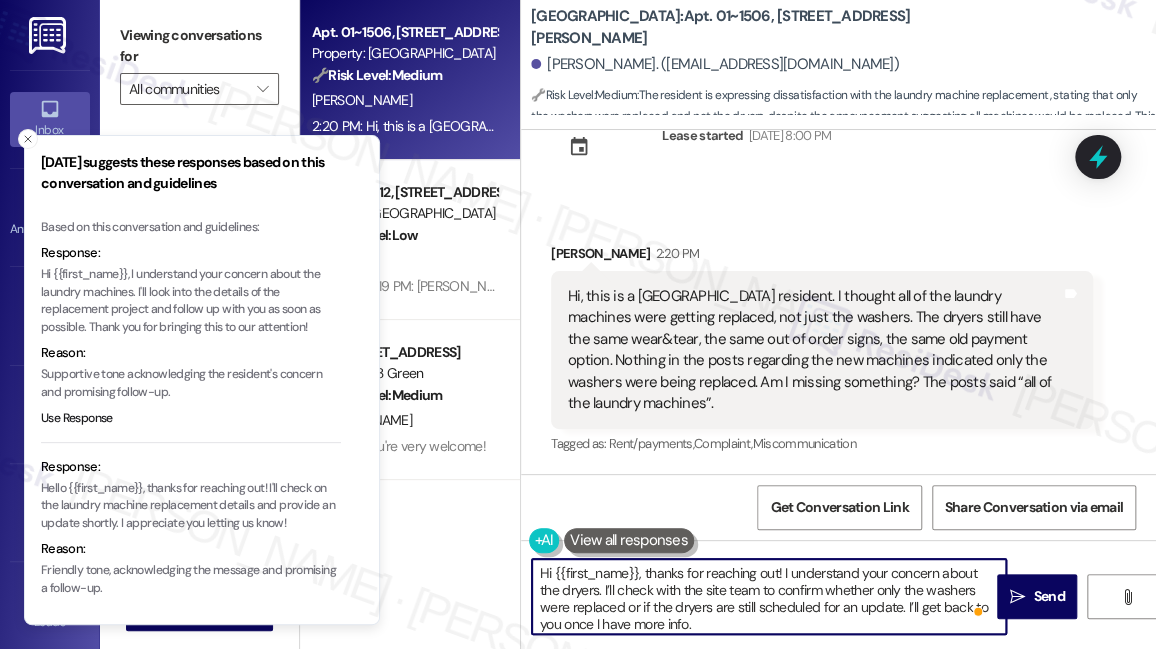 scroll, scrollTop: 5, scrollLeft: 0, axis: vertical 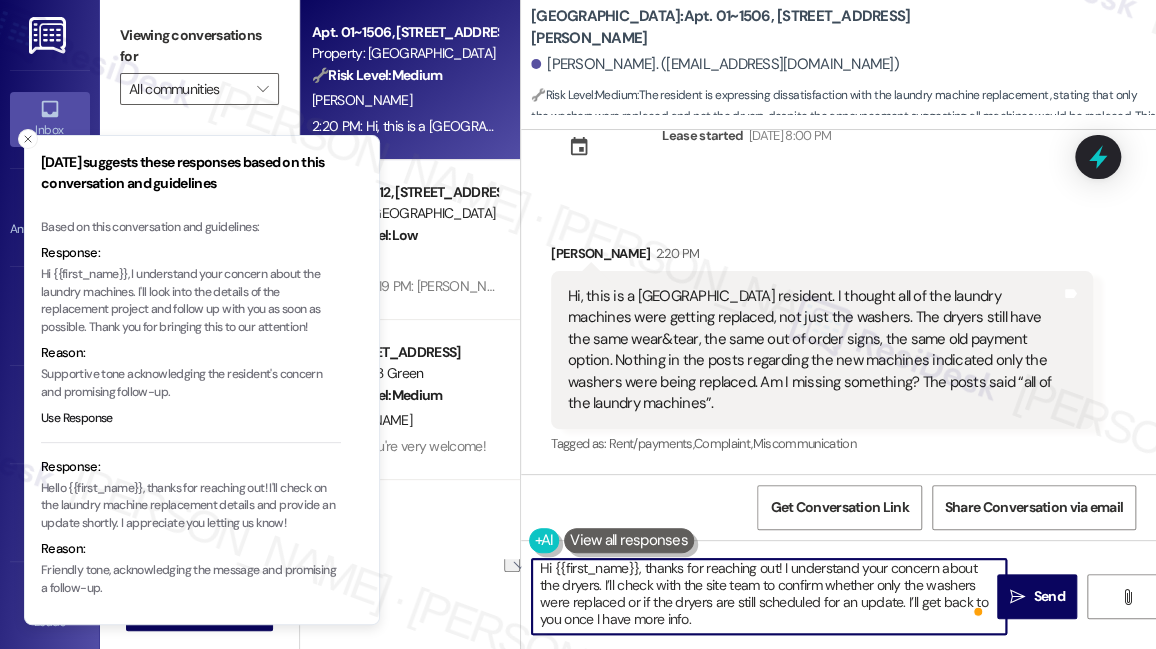 drag, startPoint x: 722, startPoint y: 627, endPoint x: 602, endPoint y: 627, distance: 120 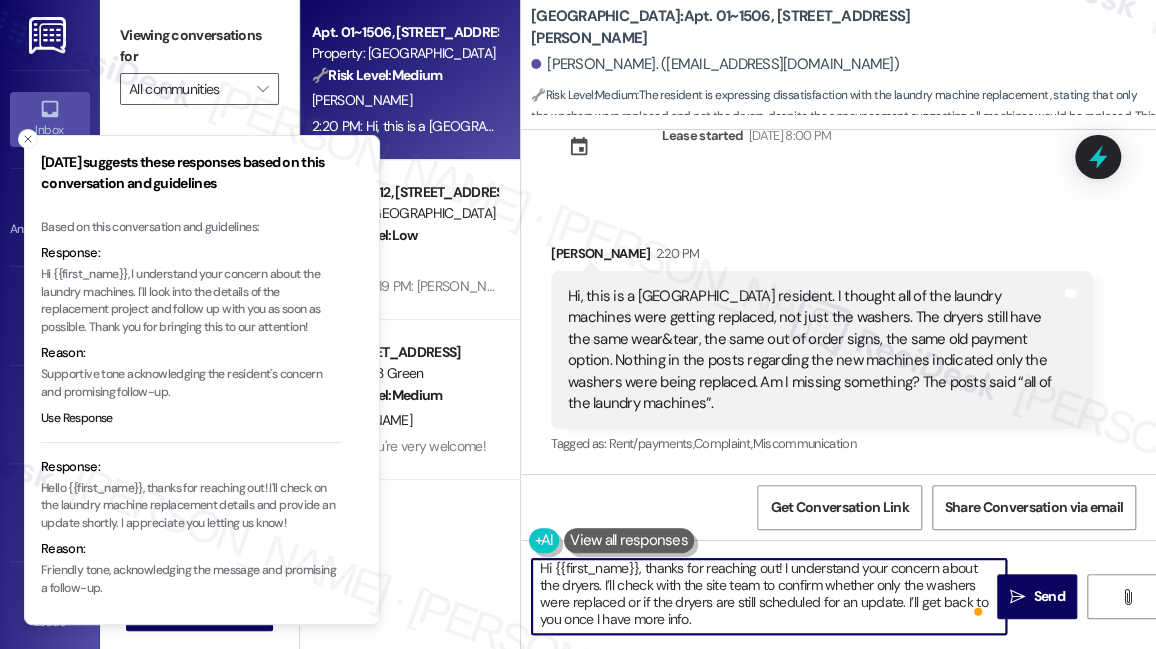 click on "Hi {{first_name}}, thanks for reaching out! I understand your concern about the dryers. I’ll check with the site team to confirm whether only the washers were replaced or if the dryers are still scheduled for an update. I’ll get back to you once I have more info." at bounding box center [769, 596] 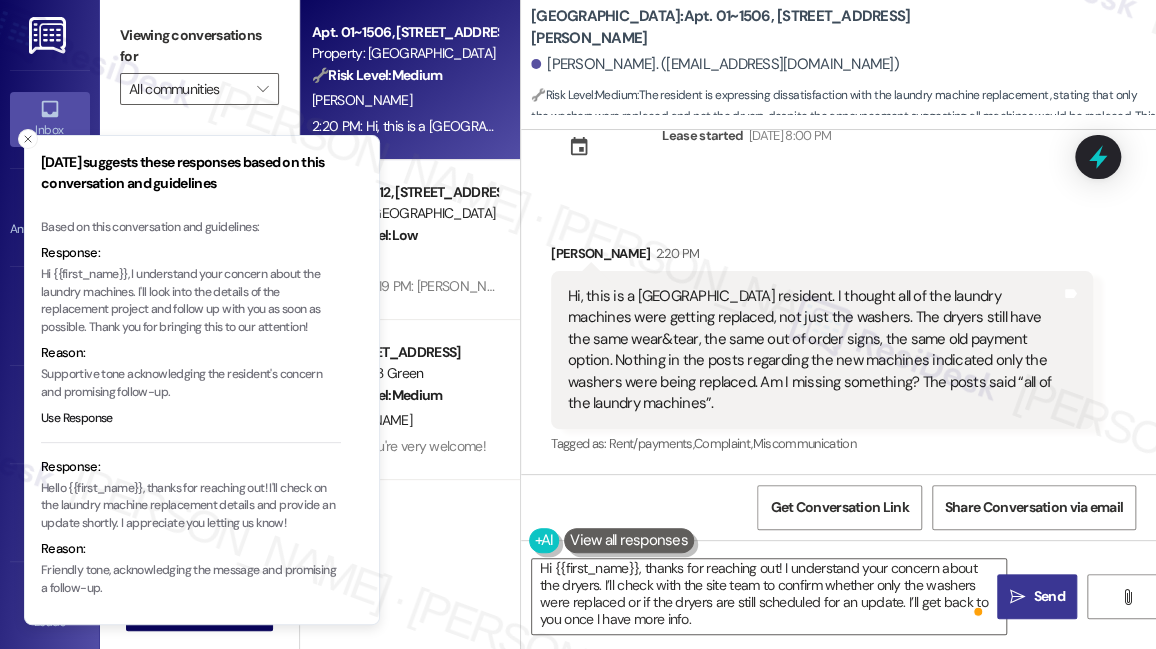 click on " Send" at bounding box center (1037, 596) 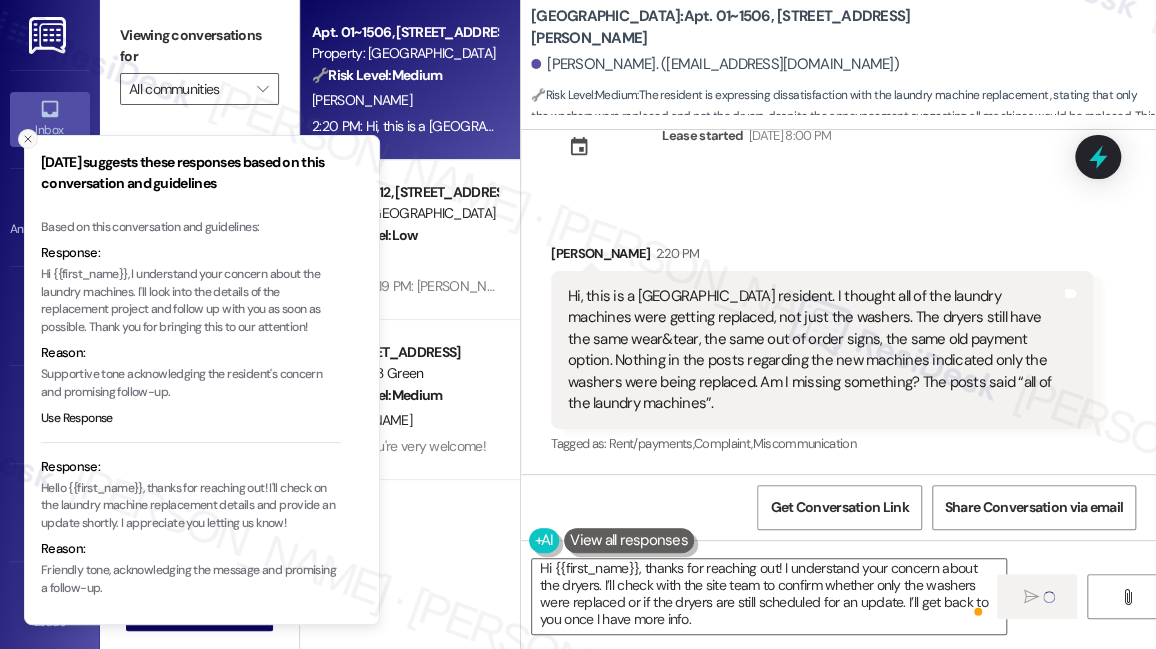 click 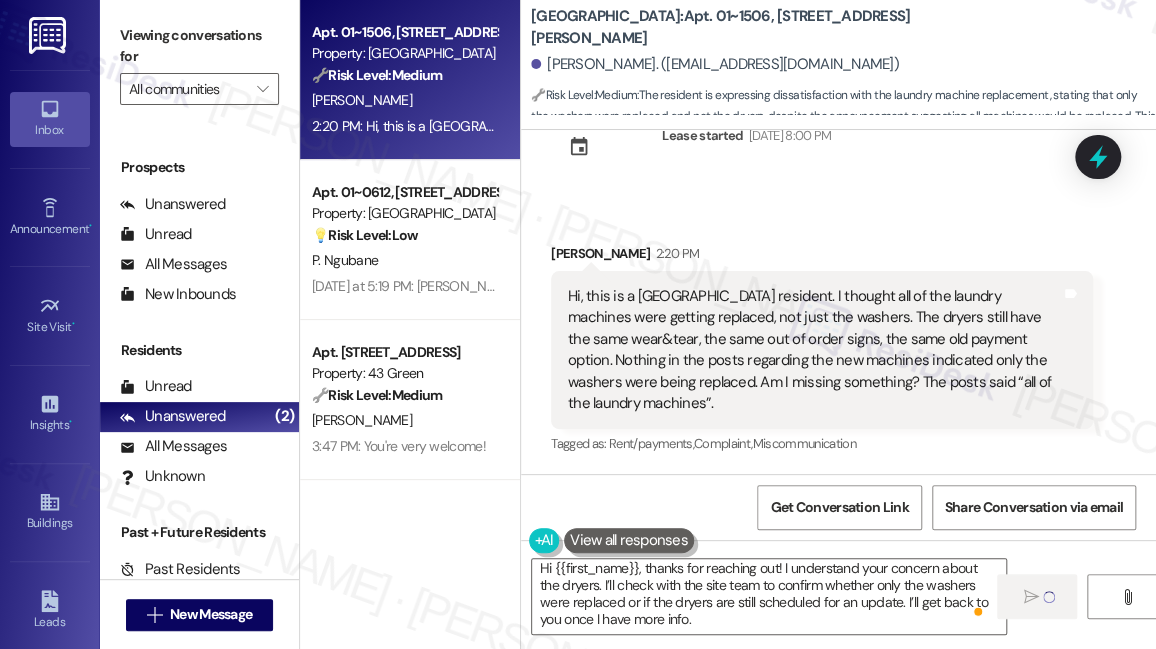 click on "Hi, this is a [GEOGRAPHIC_DATA] resident. I thought all of the laundry machines were getting replaced, not just the washers. The dryers still have the same wear&tear, the same out of order signs, the same old payment option. Nothing in the posts regarding the new machines indicated only the washers were being replaced. Am I missing something? The posts said “all of the laundry machines”.  Tags and notes" at bounding box center [822, 350] 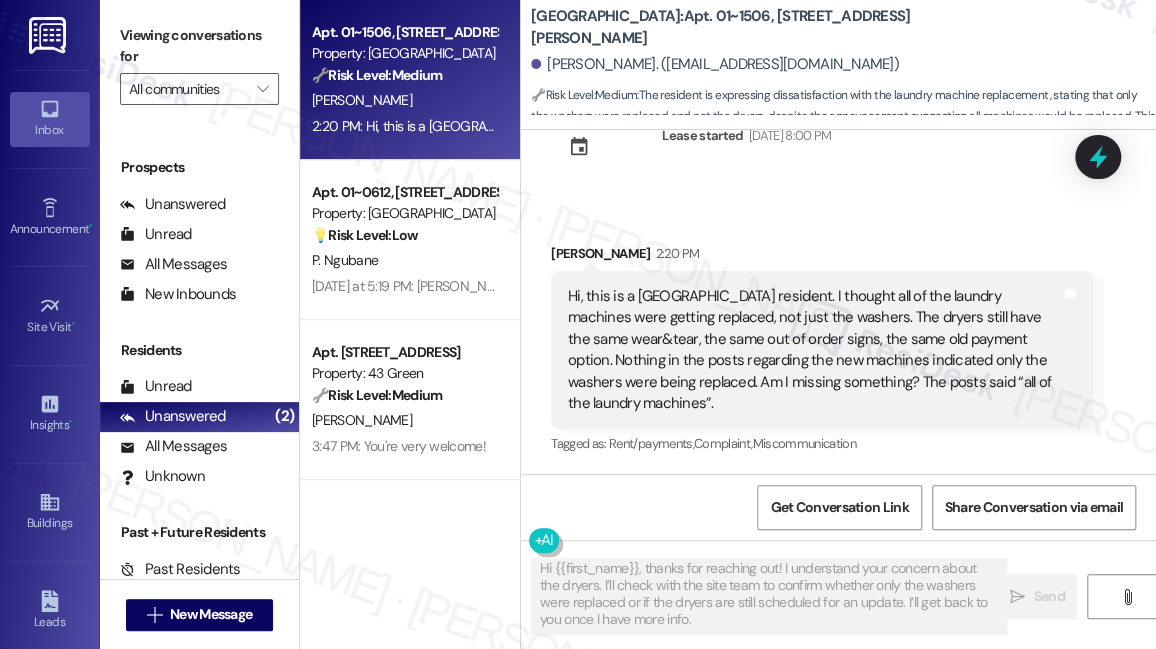 scroll, scrollTop: 0, scrollLeft: 0, axis: both 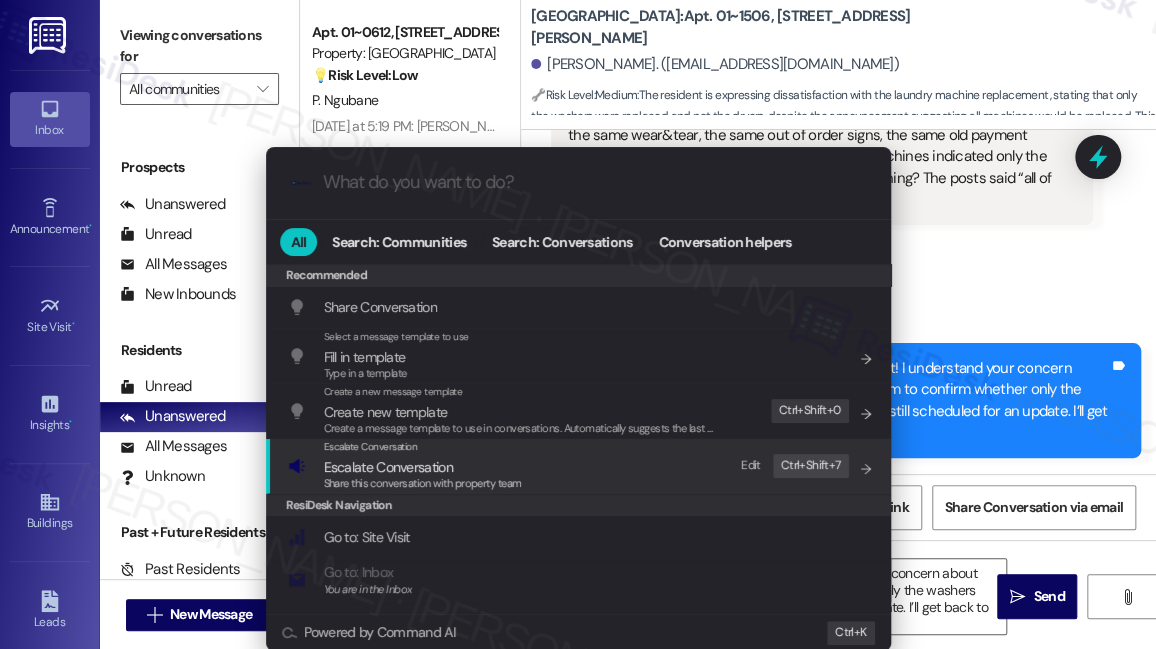 click on "Escalate Conversation" at bounding box center [423, 467] 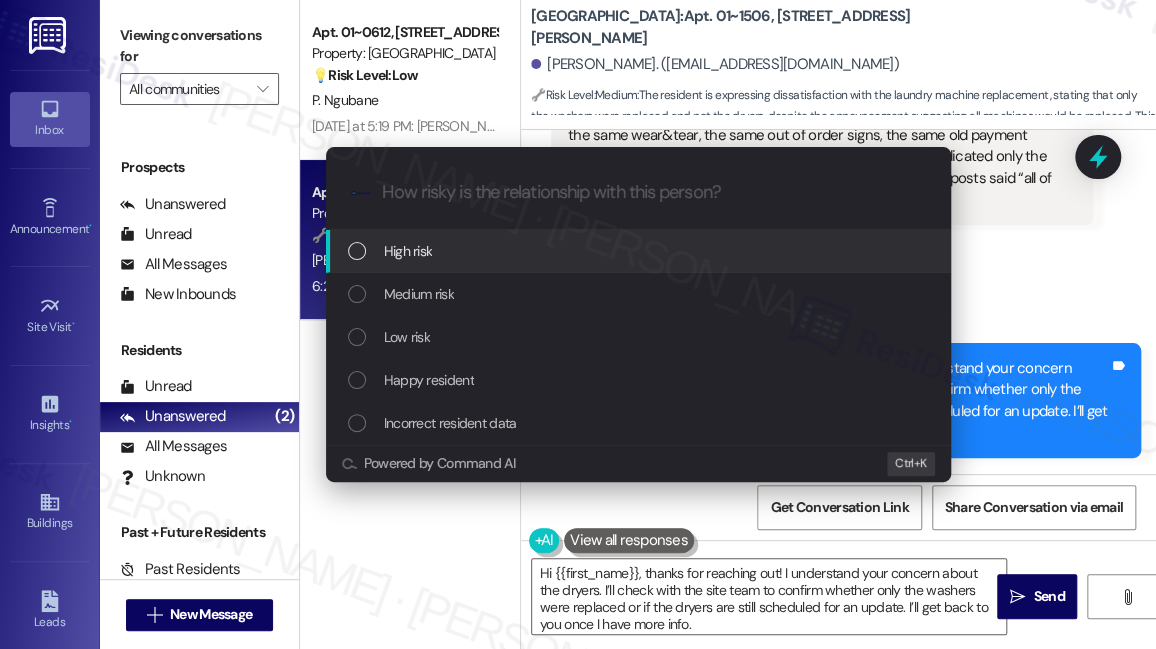 click on "Medium risk" at bounding box center (419, 294) 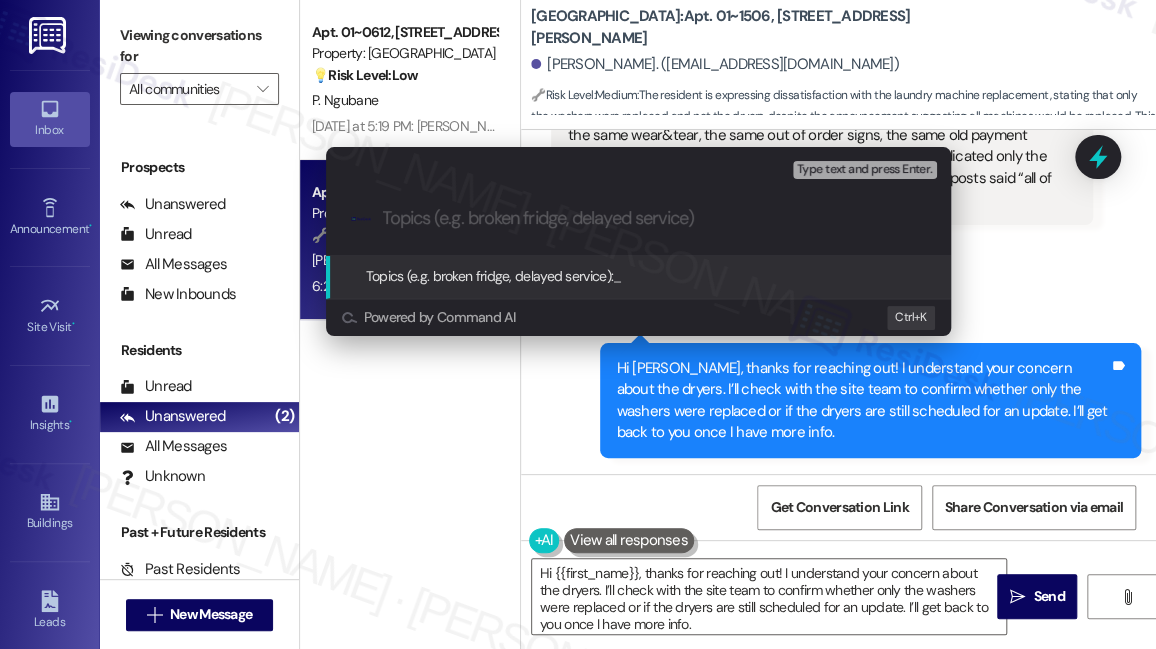 paste on "Resident Inquiry: Clarification on Columbus Laundry Machine Replacement" 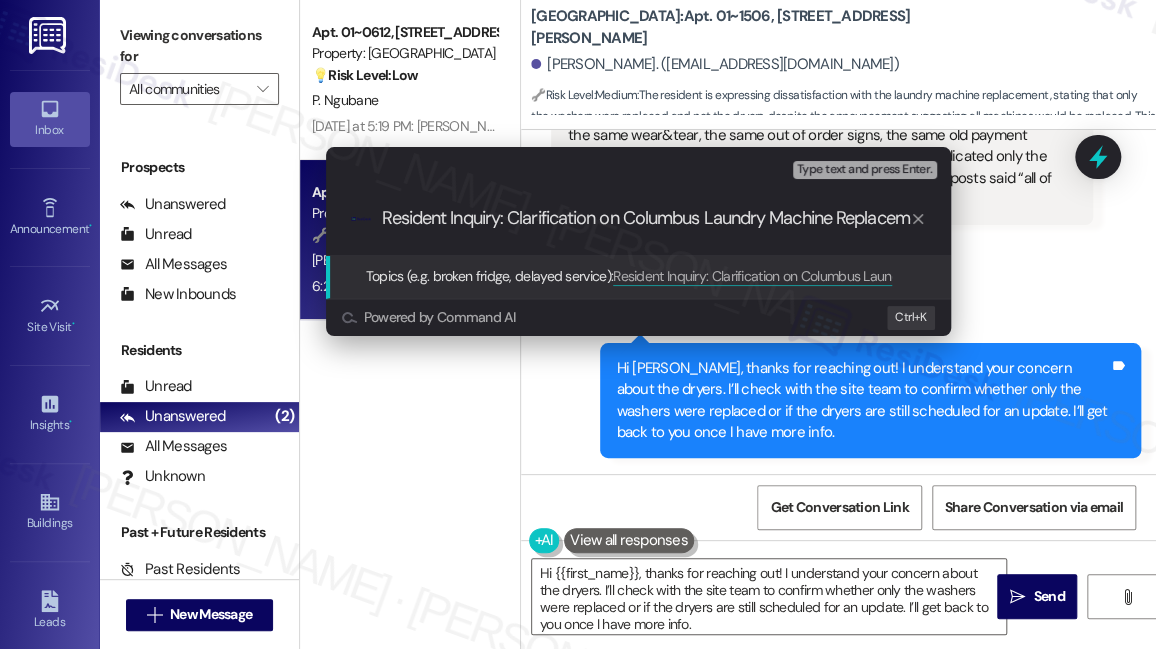 scroll, scrollTop: 0, scrollLeft: 35, axis: horizontal 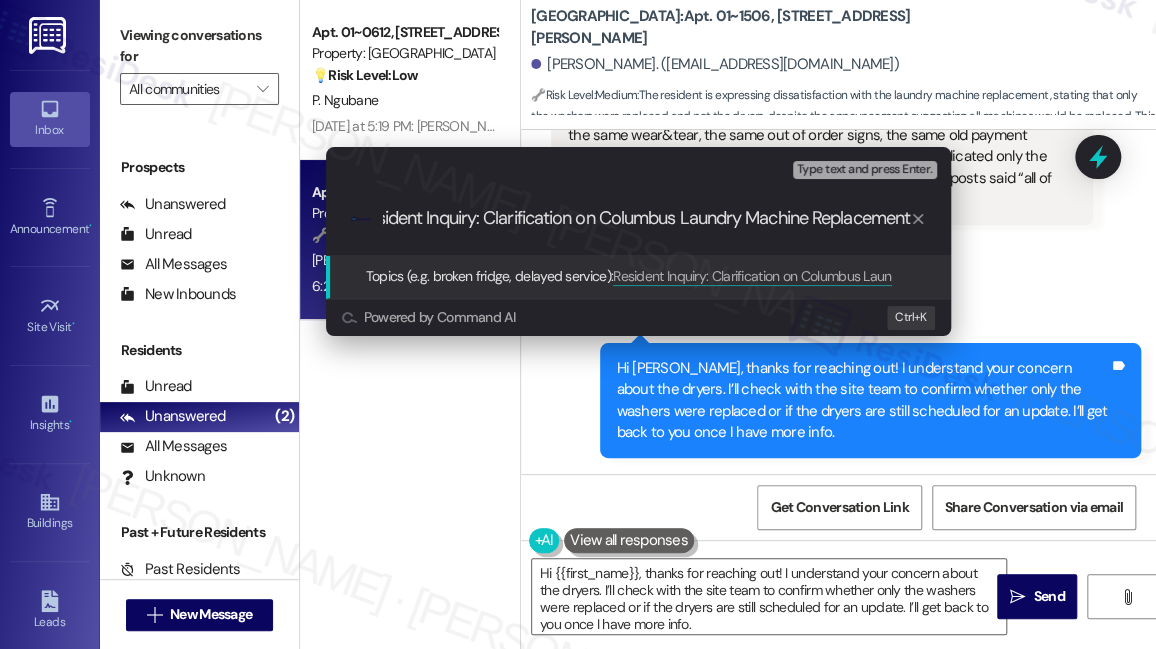 click on "Resident Inquiry: Clarification on Columbus Laundry Machine Replacement" at bounding box center [646, 218] 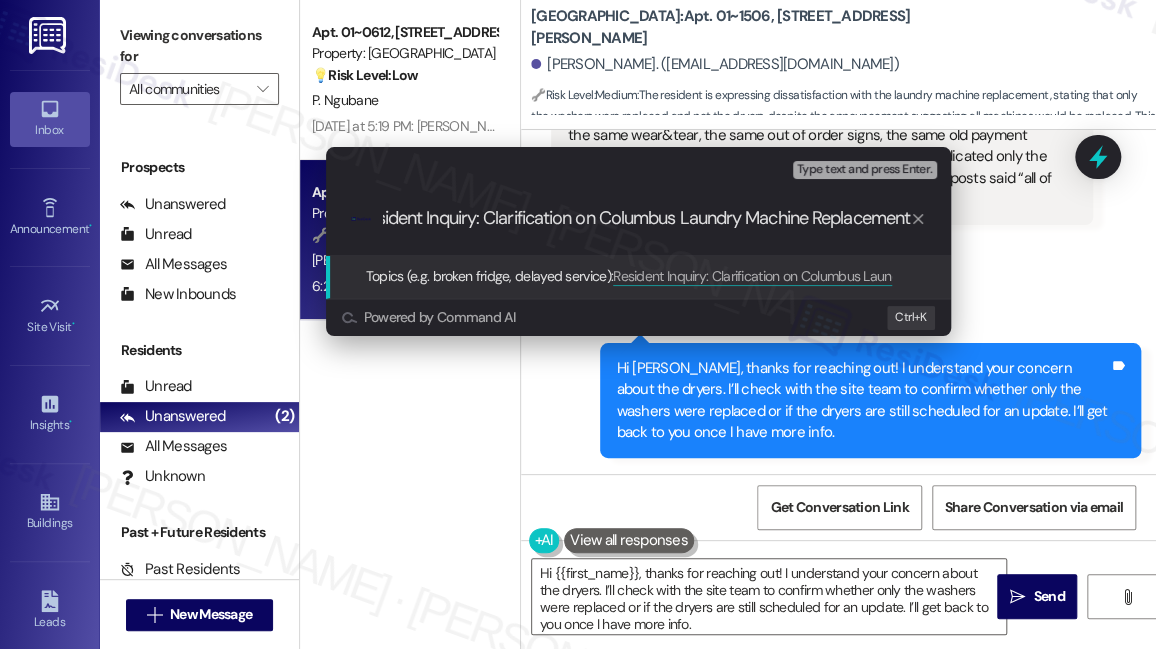 scroll, scrollTop: 0, scrollLeft: 0, axis: both 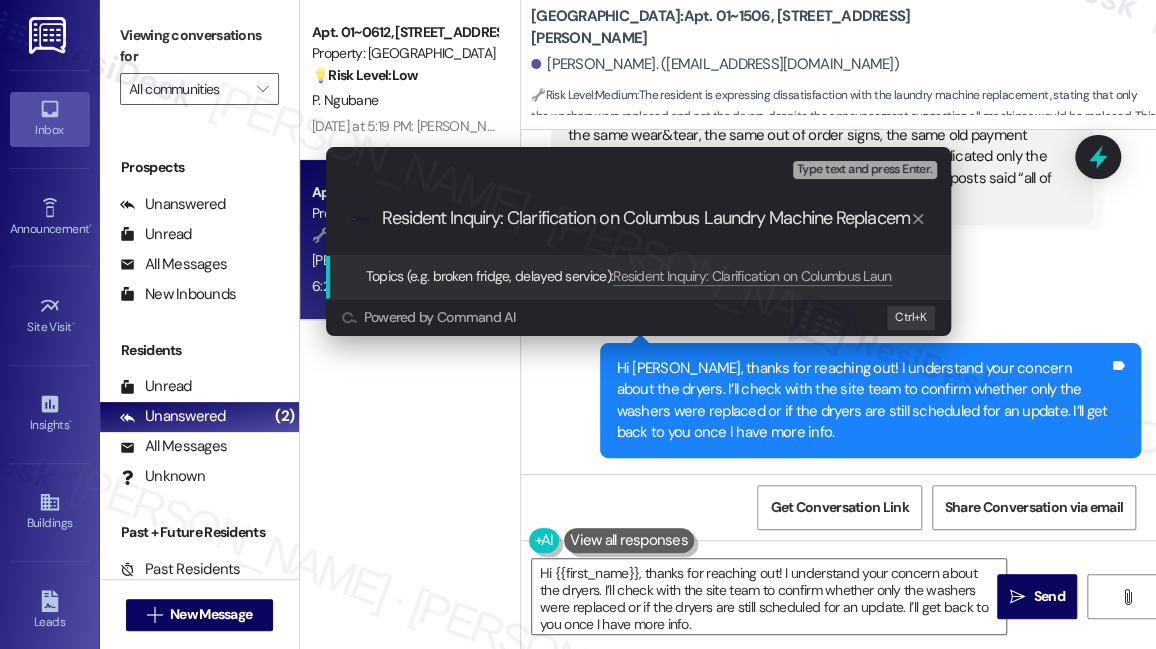drag, startPoint x: 475, startPoint y: 216, endPoint x: 360, endPoint y: 213, distance: 115.03912 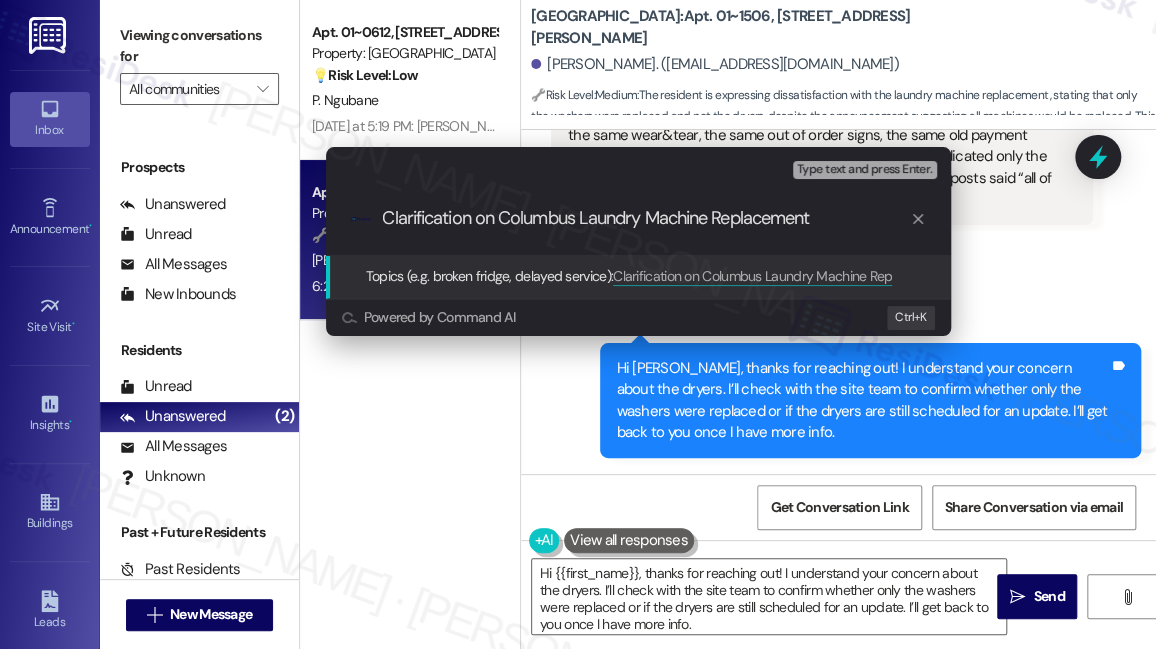 click on "Clarification on Columbus Laundry Machine Replacement" at bounding box center (646, 218) 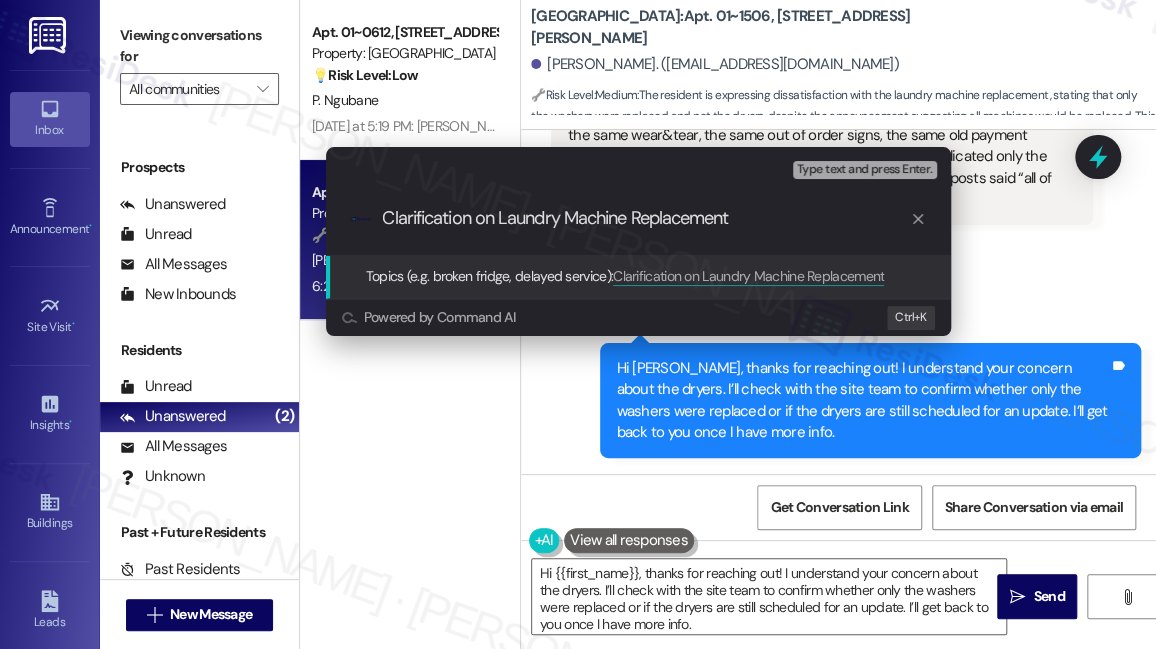 click on "Clarification on Laundry Machine Replacement" at bounding box center (646, 218) 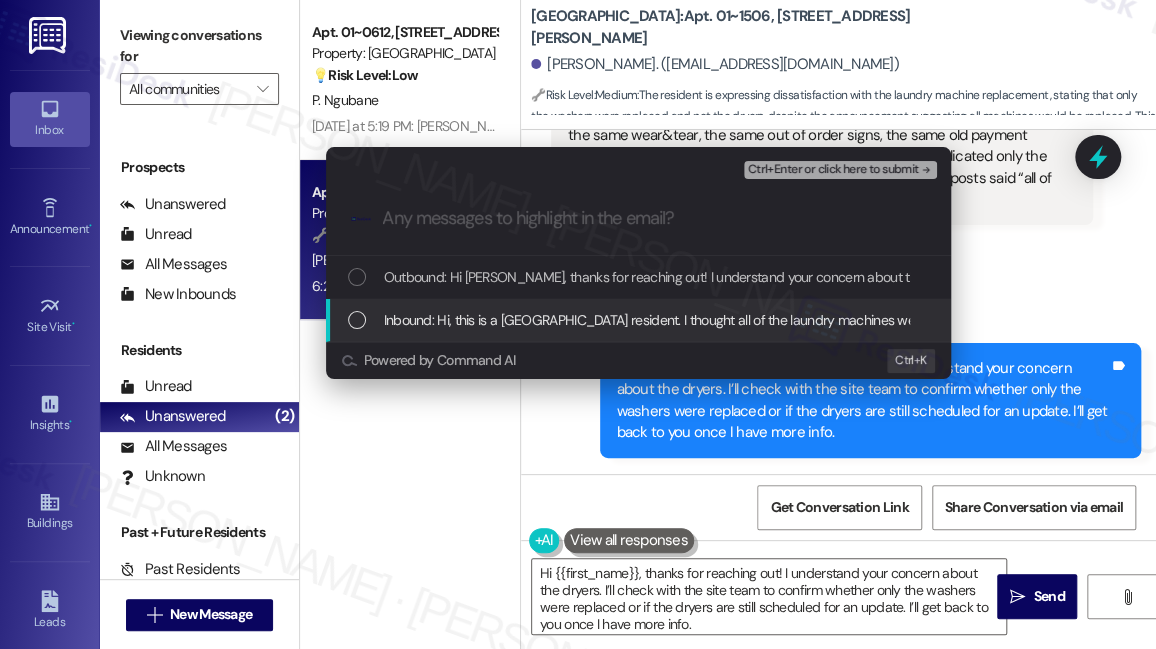 click on "Inbound: Hi, this is a [GEOGRAPHIC_DATA] resident. I thought all of the laundry machines were getting replaced, not just the washers. The dryers still have the same wear&tear, the same out of order signs, the same old payment option. Nothing in the posts regarding the new machines indicated only the washers were being replaced. Am I missing something? The posts said “all of the laundry machines”." at bounding box center (1549, 320) 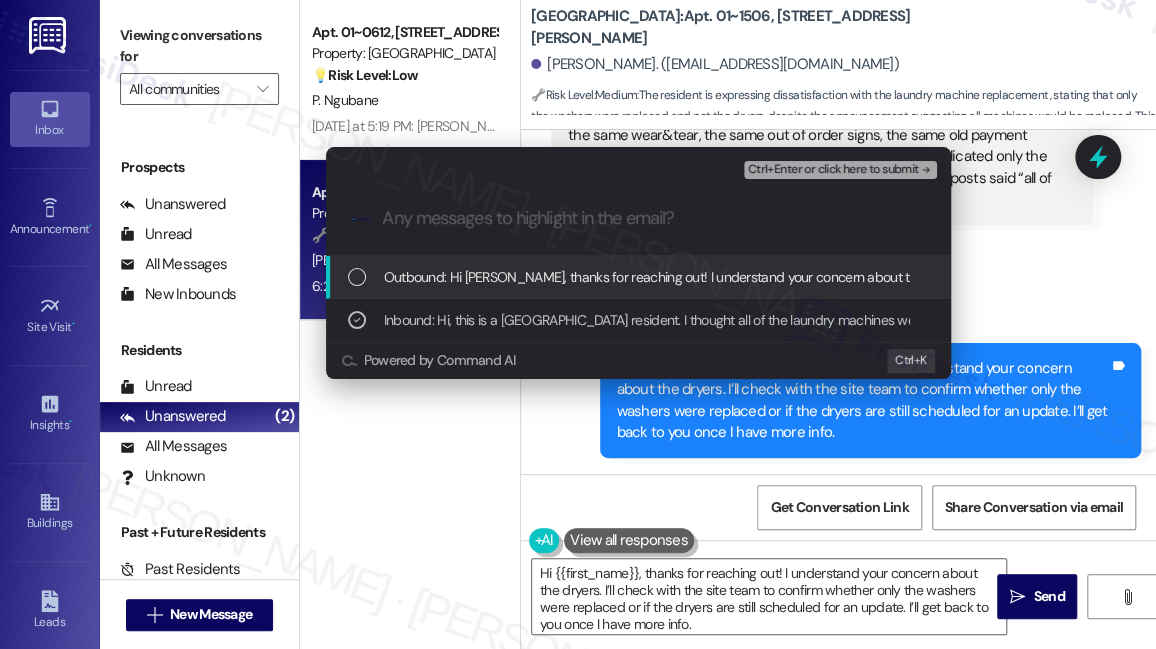 click on "Ctrl+Enter or click here to submit" at bounding box center (833, 170) 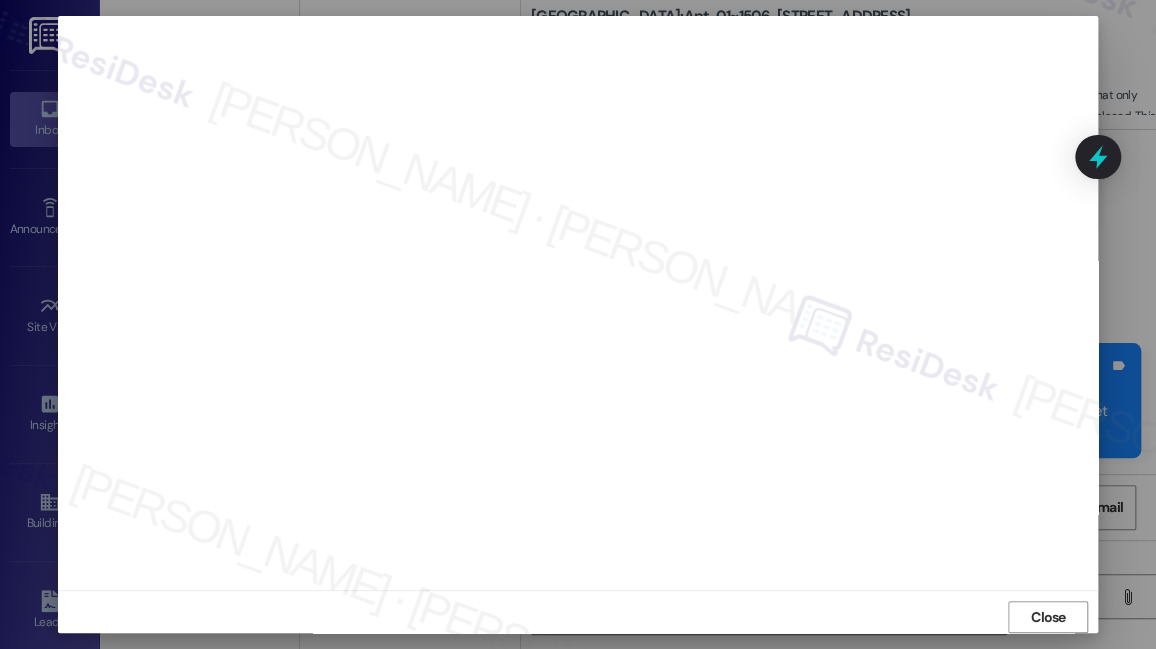 scroll, scrollTop: 19, scrollLeft: 0, axis: vertical 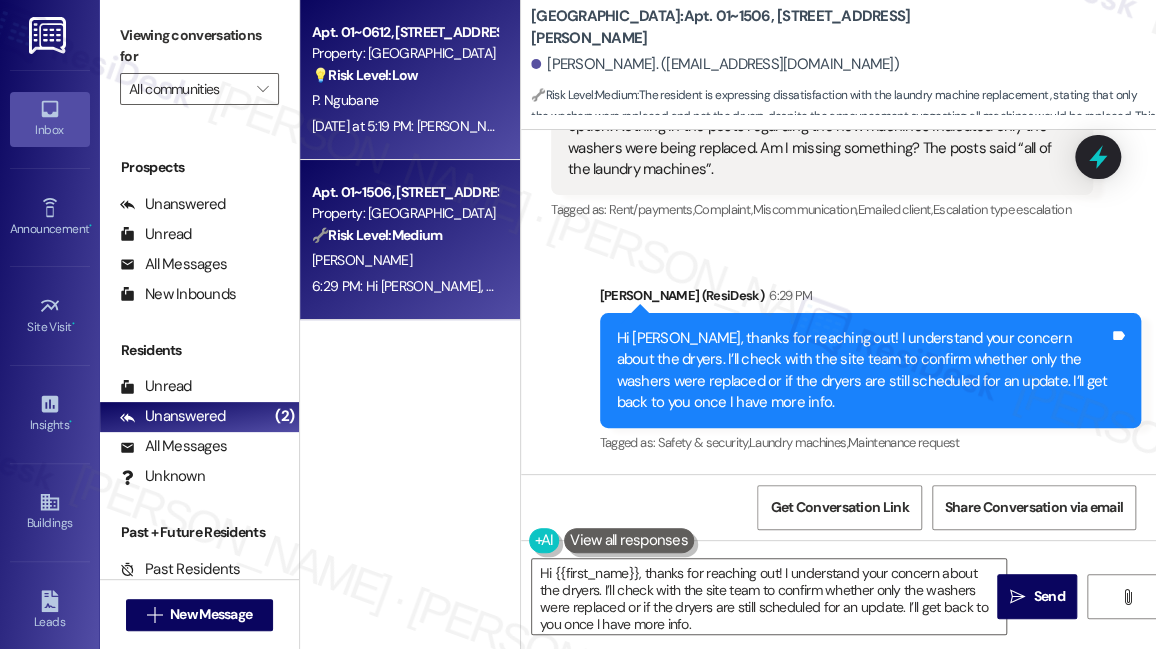 click on "P. Ngubane" at bounding box center [404, 100] 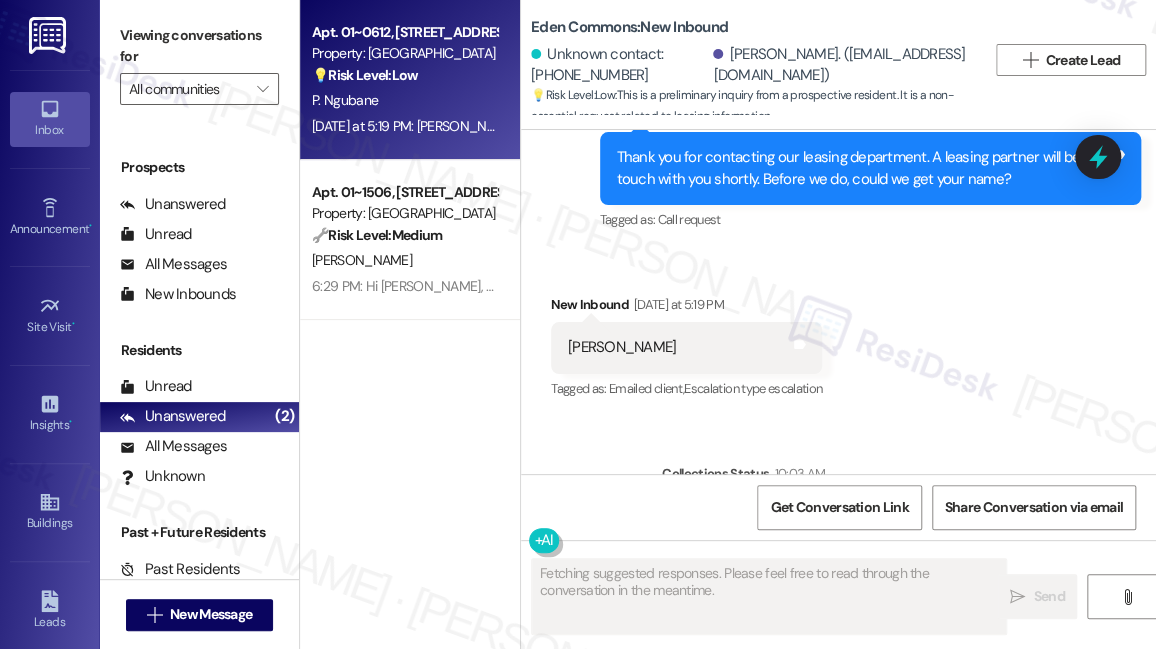 scroll, scrollTop: 254, scrollLeft: 0, axis: vertical 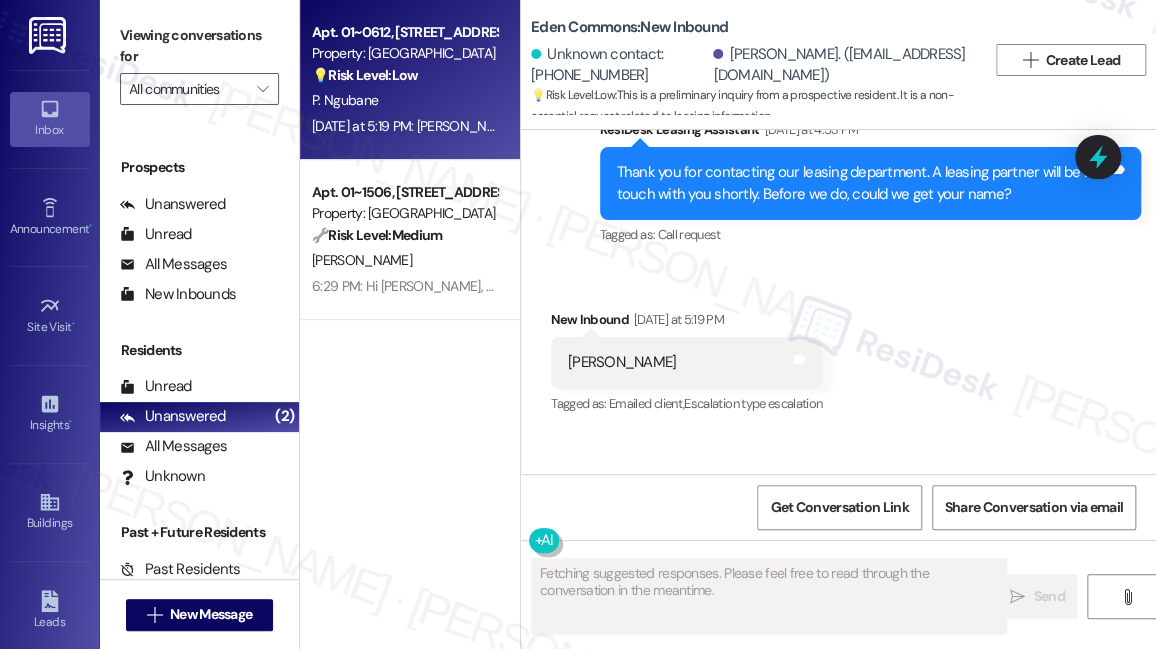 click on "[PERSON_NAME]  Tags and notes" at bounding box center [686, 362] 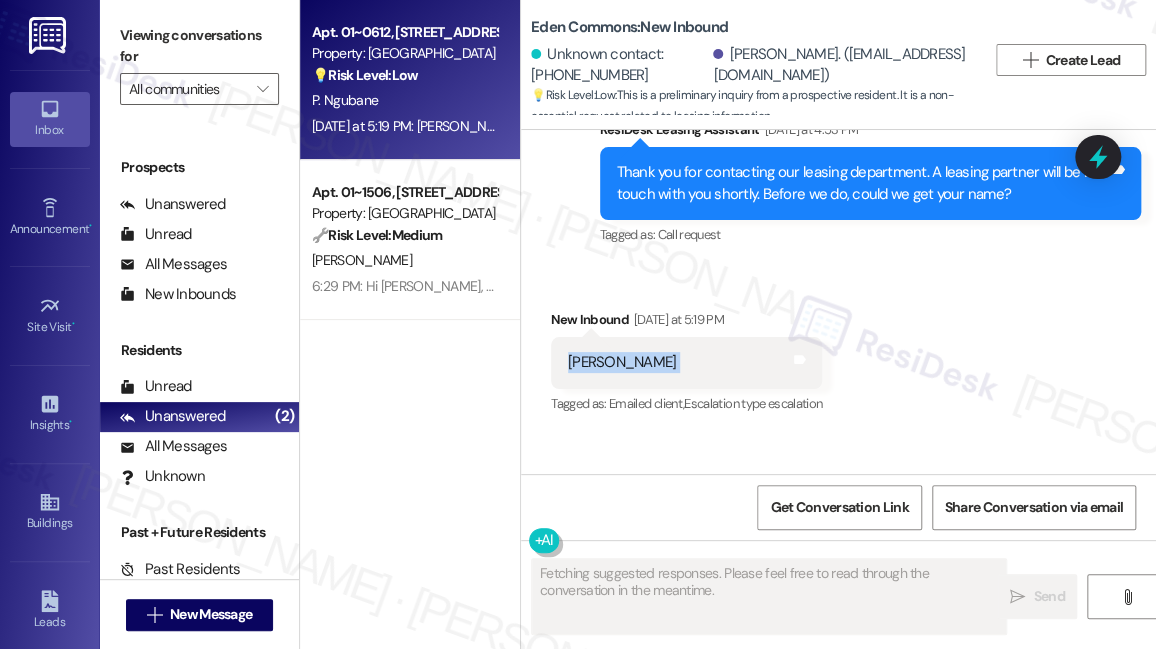 click on "[PERSON_NAME]  Tags and notes" at bounding box center (686, 362) 